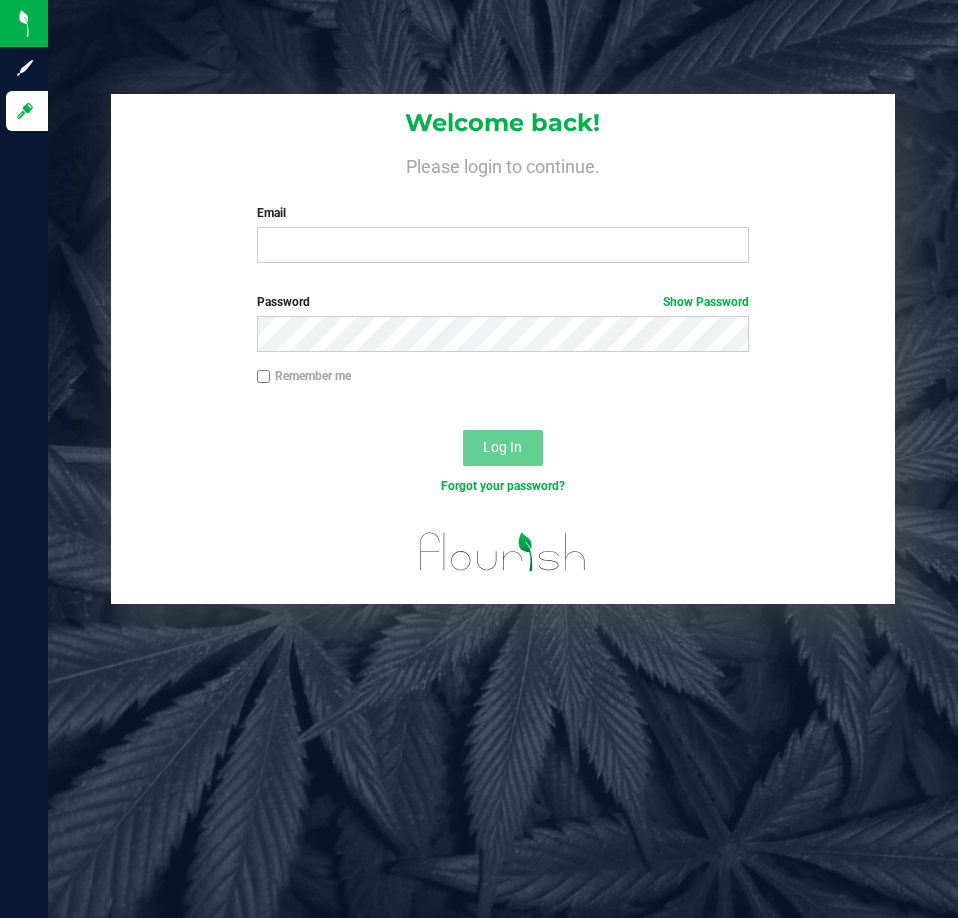 scroll, scrollTop: 0, scrollLeft: 0, axis: both 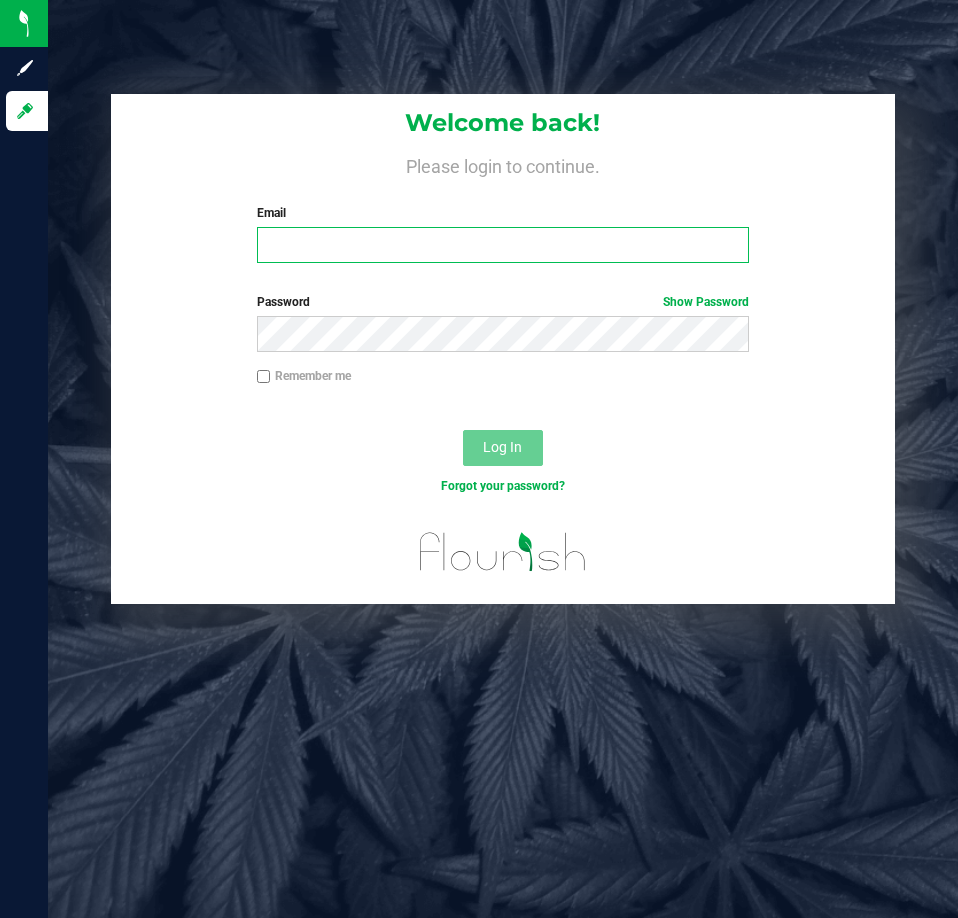 click on "Email" at bounding box center (503, 245) 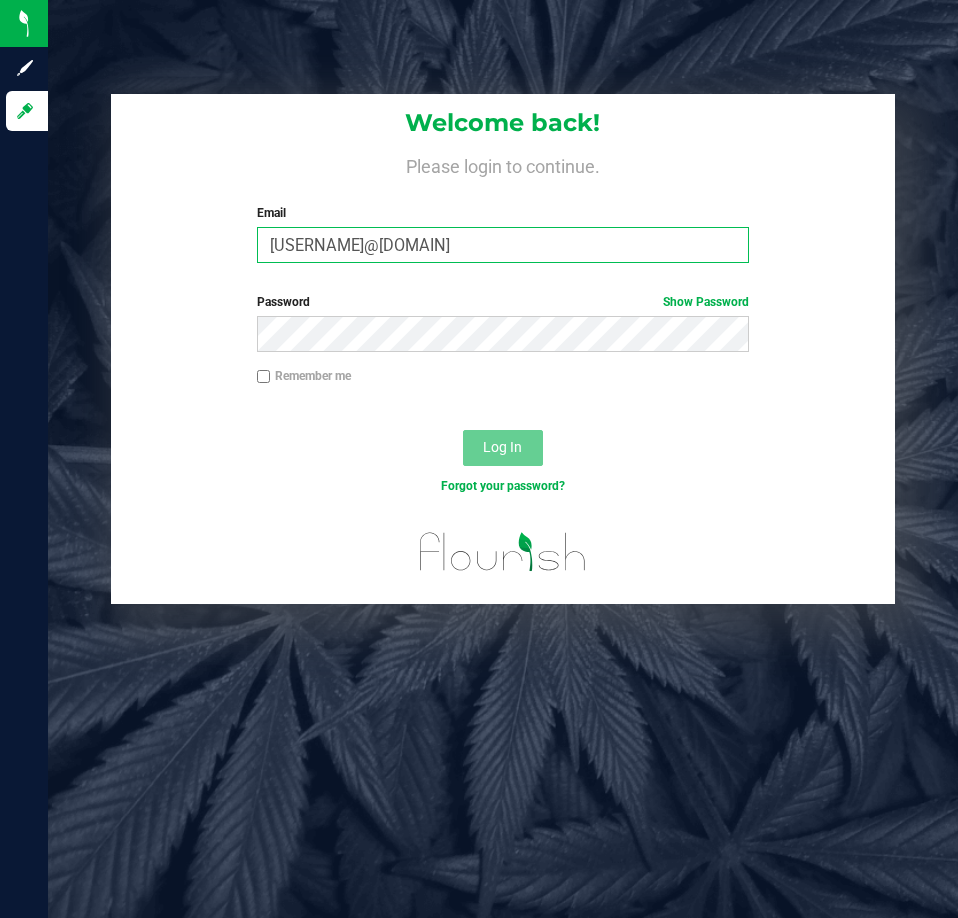 type on "[USERNAME]@[DOMAIN]" 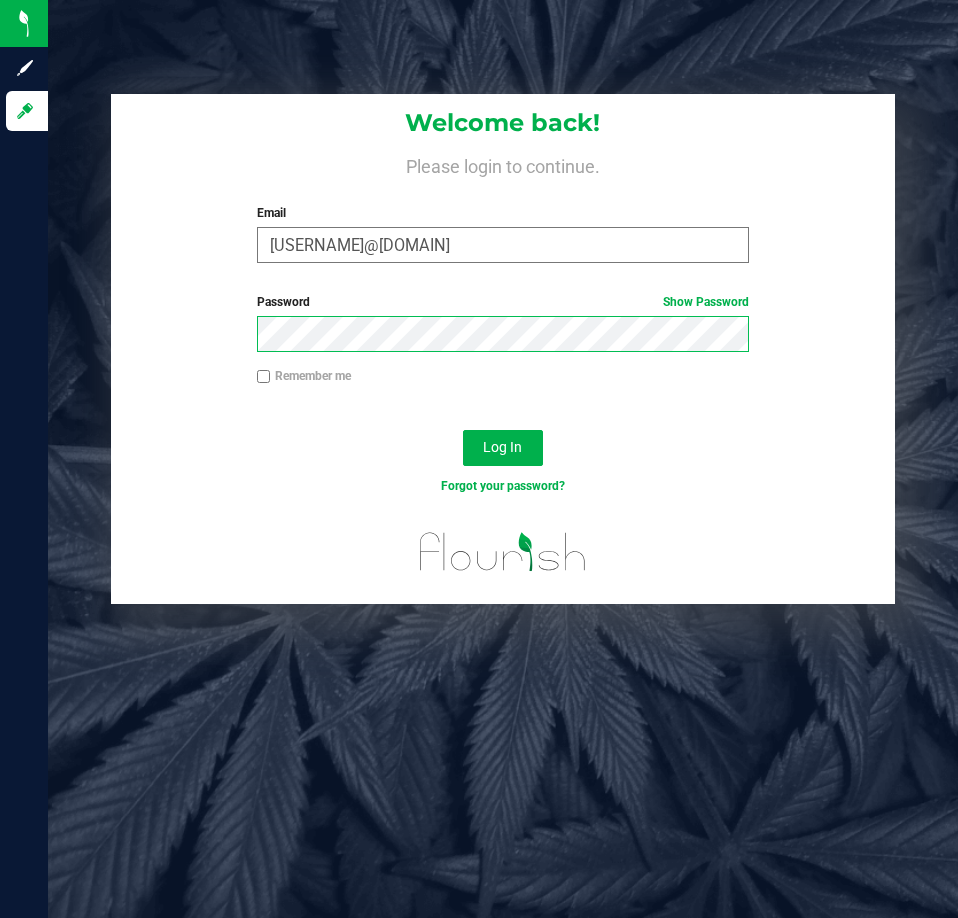 click on "Log In" at bounding box center (503, 448) 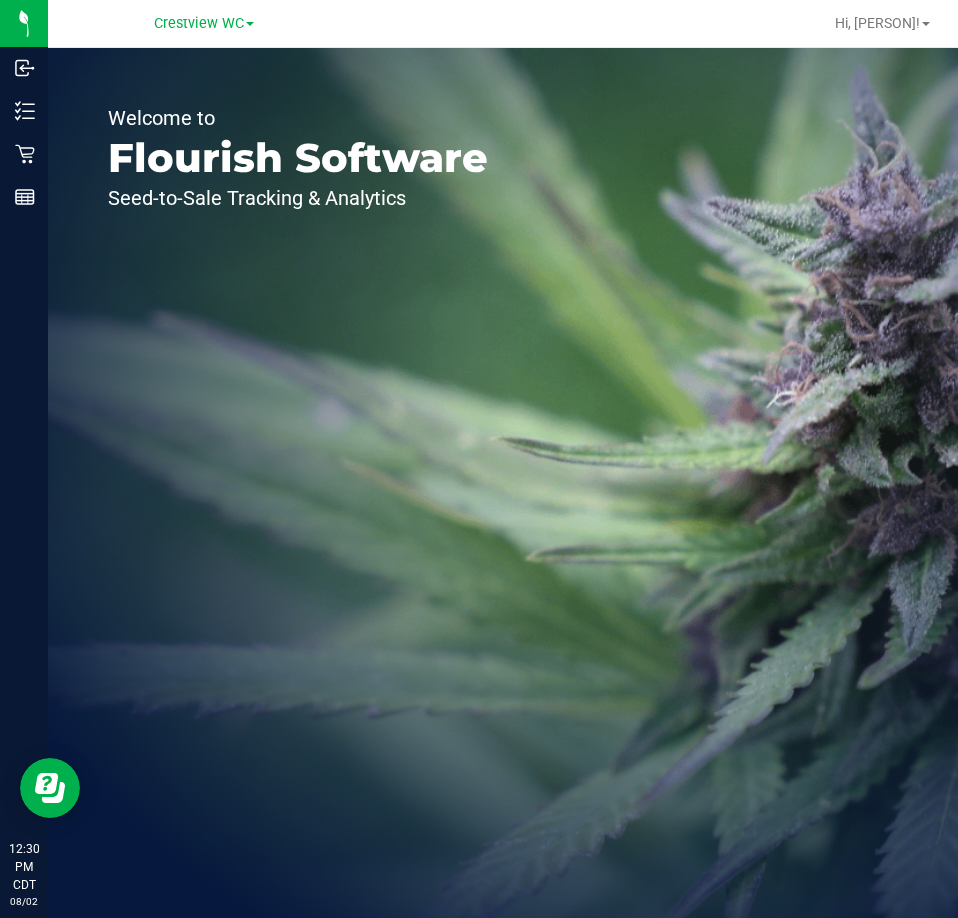 scroll, scrollTop: 0, scrollLeft: 0, axis: both 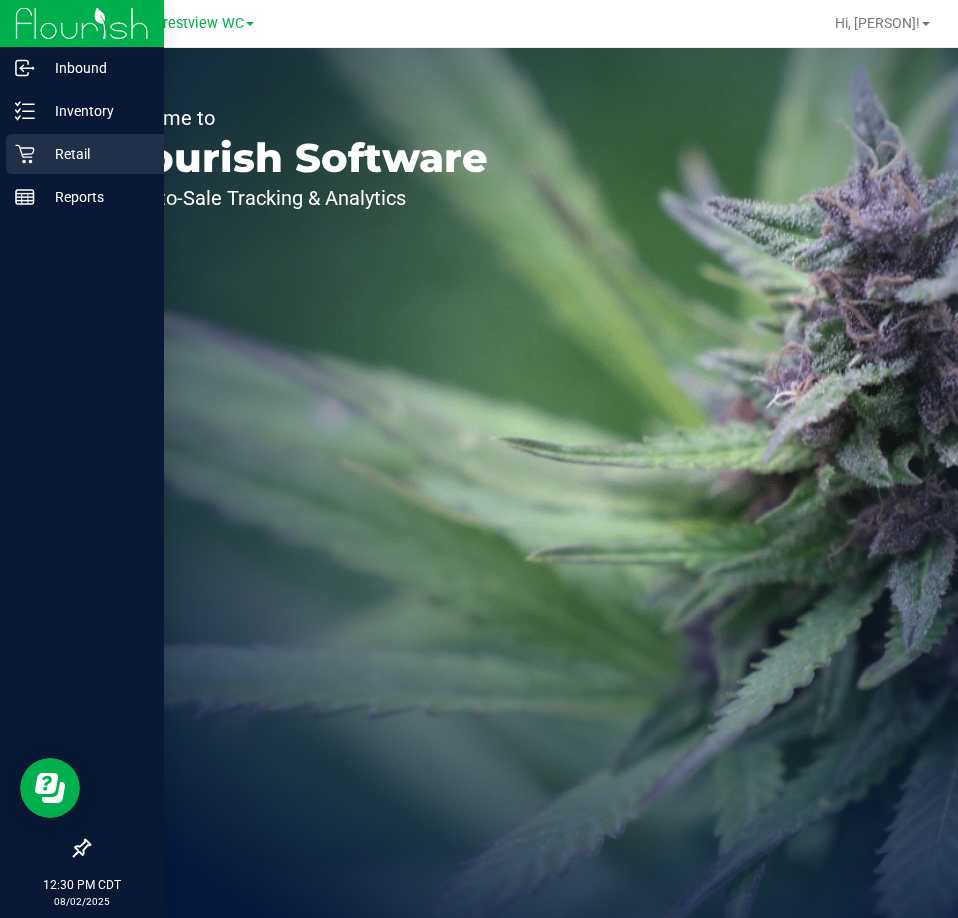 click on "Retail" at bounding box center (95, 154) 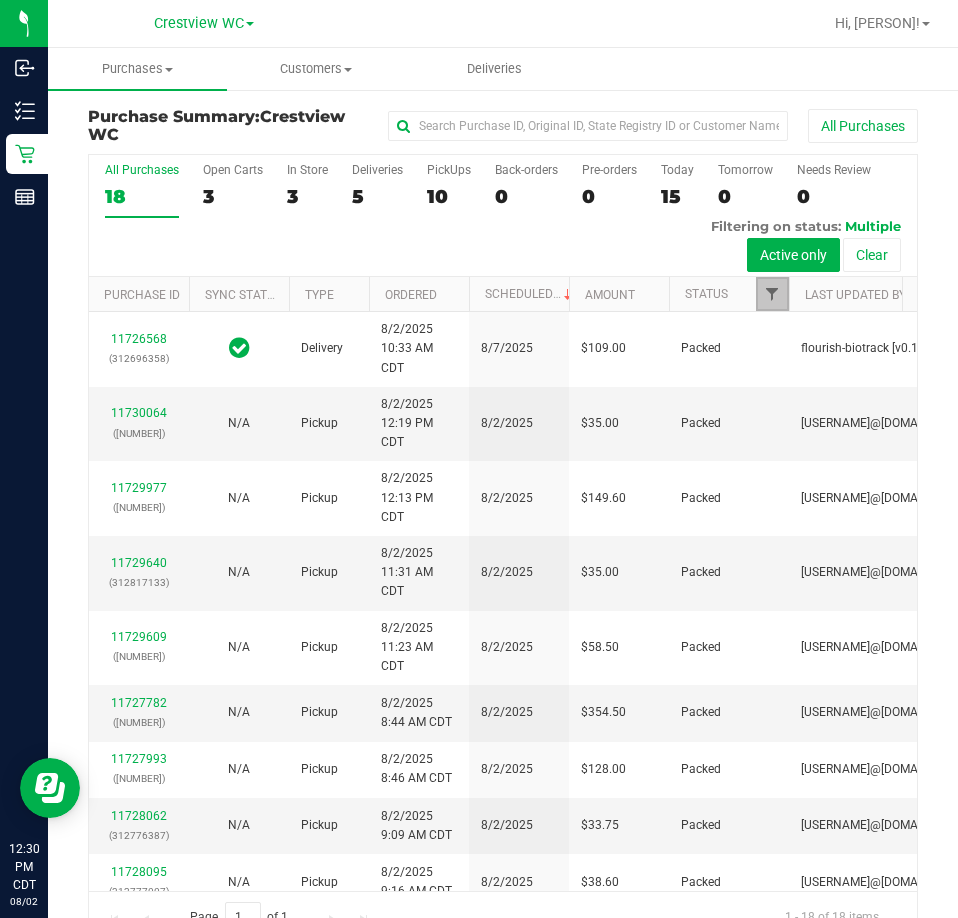click at bounding box center (772, 294) 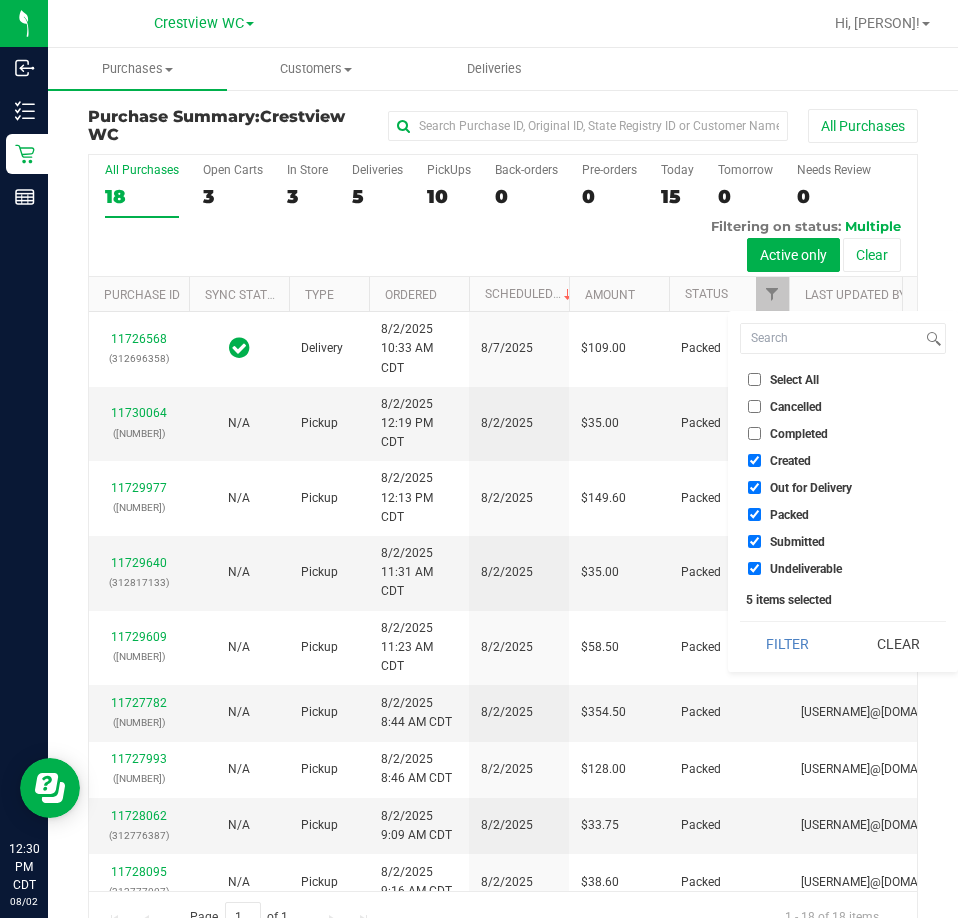 click on "Created" at bounding box center (790, 461) 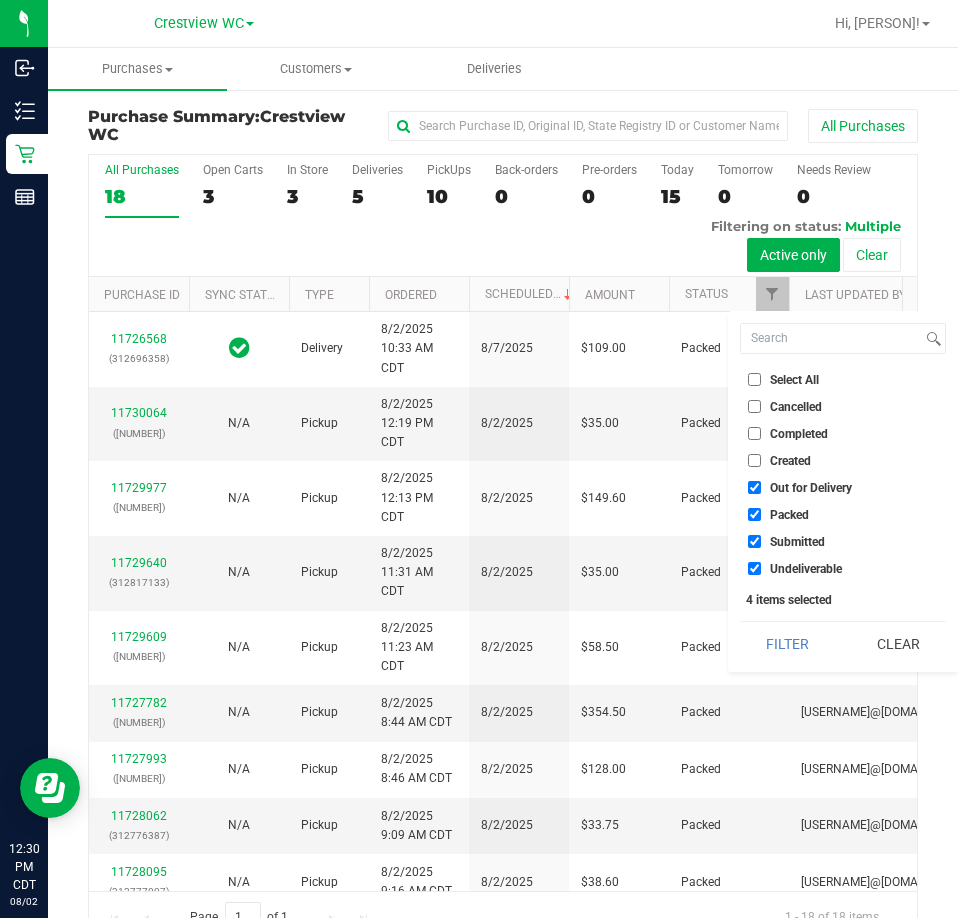click on "Out for Delivery" at bounding box center (811, 488) 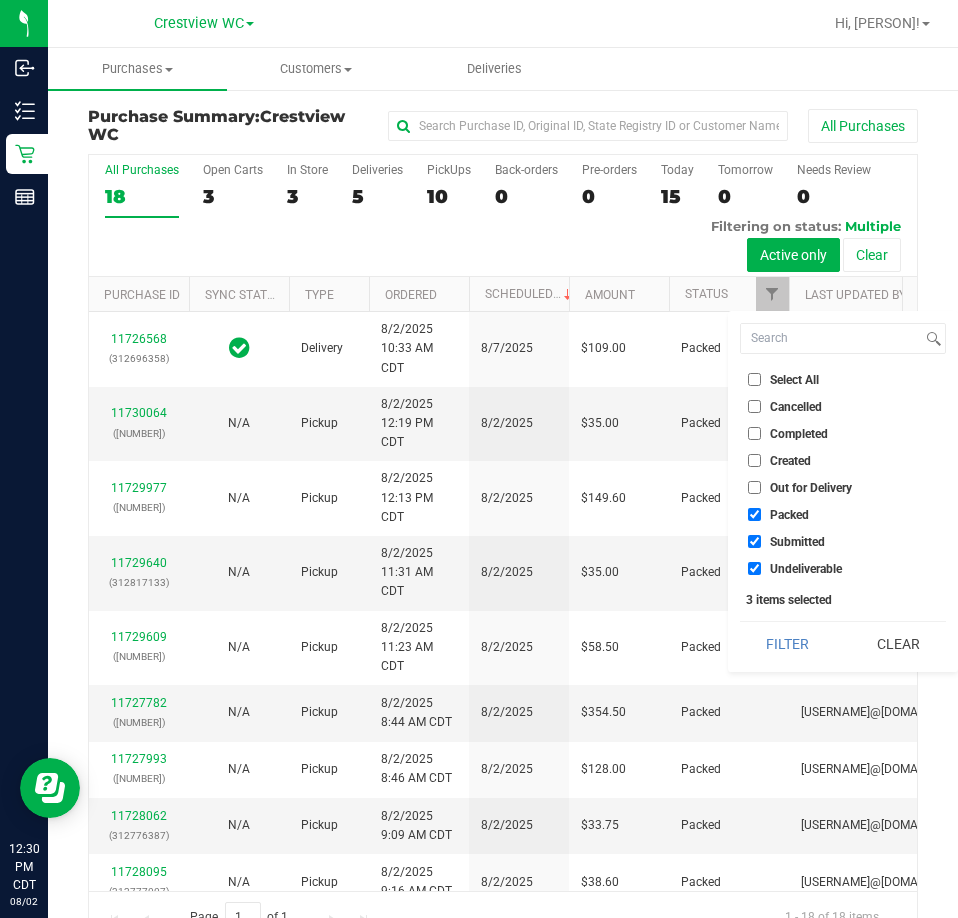 click on "Packed" at bounding box center (789, 515) 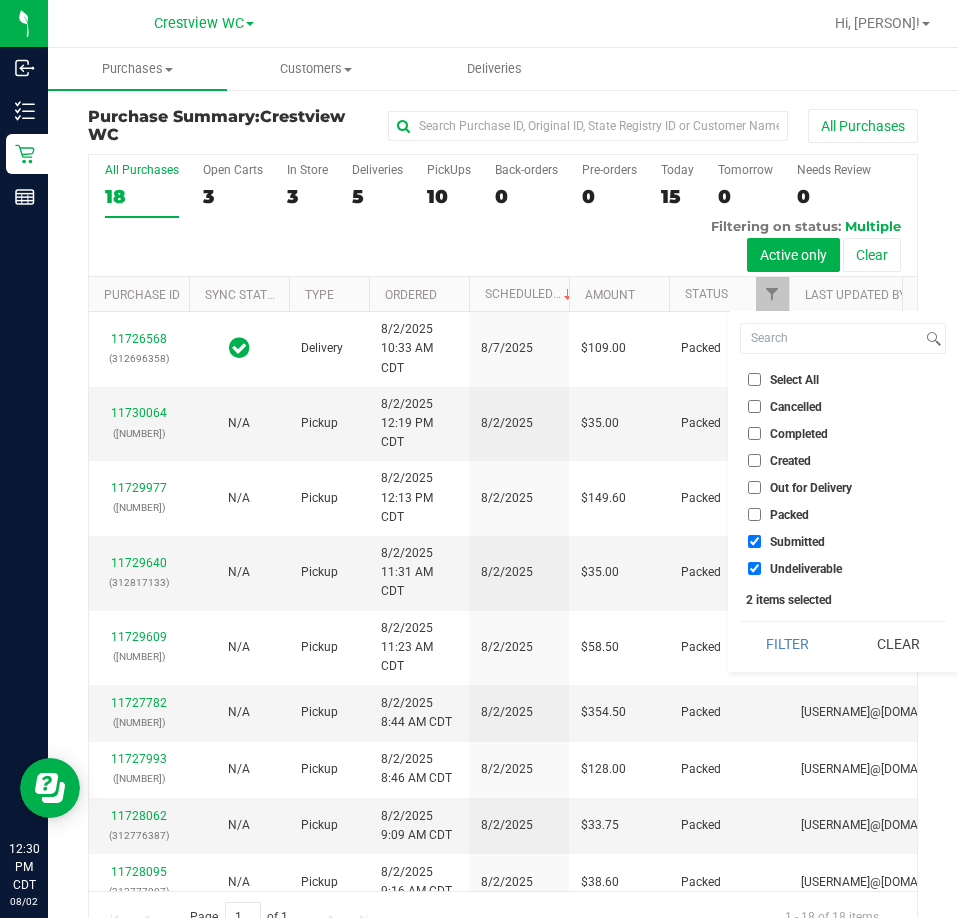 click on "Undeliverable" at bounding box center (806, 569) 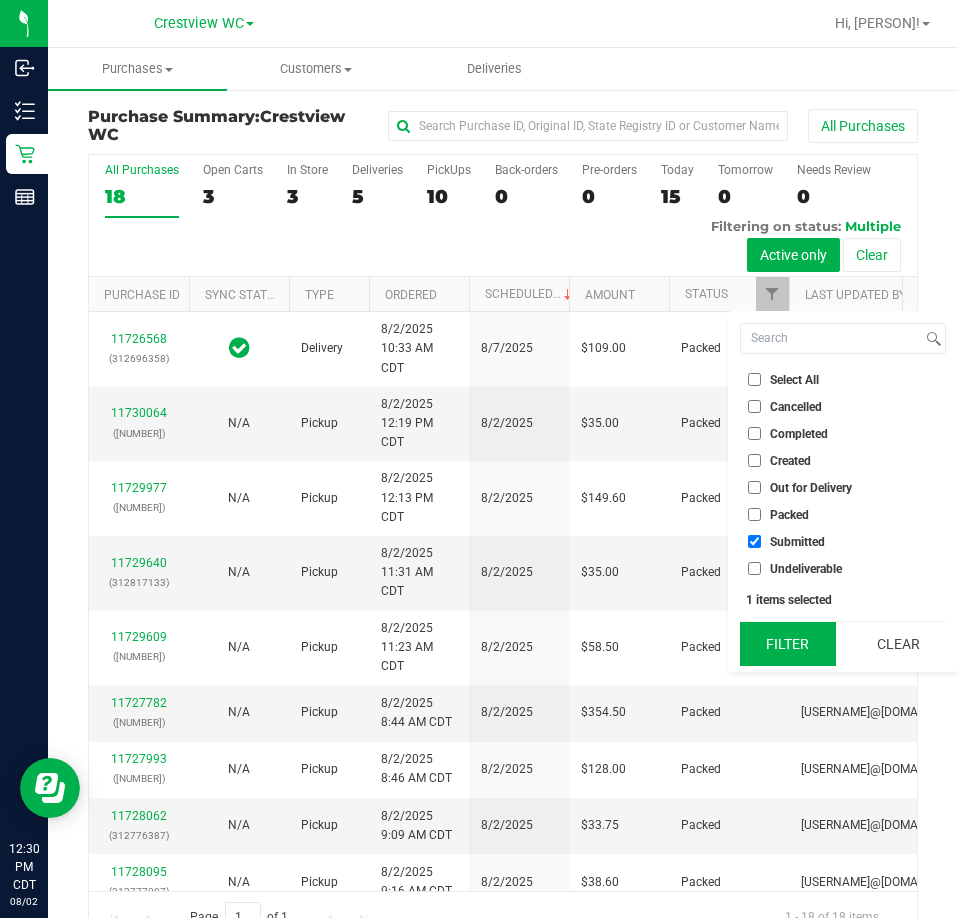 click on "Filter" at bounding box center (788, 644) 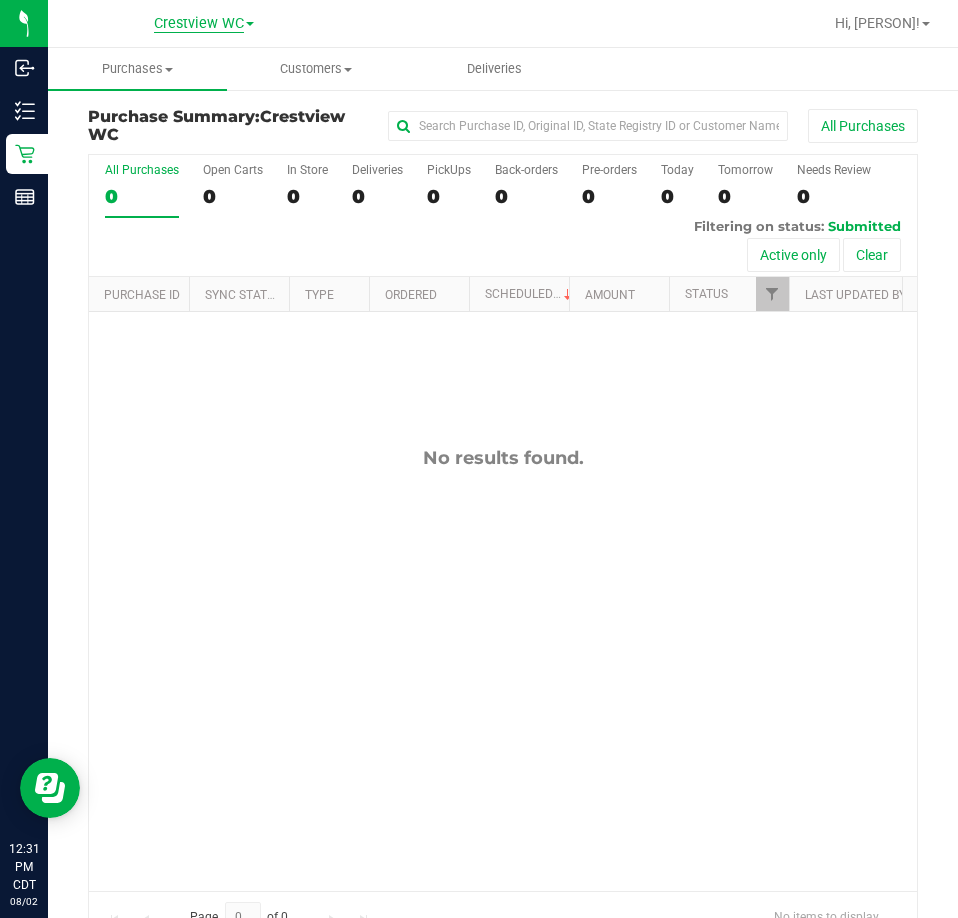 click on "Crestview WC" at bounding box center [199, 24] 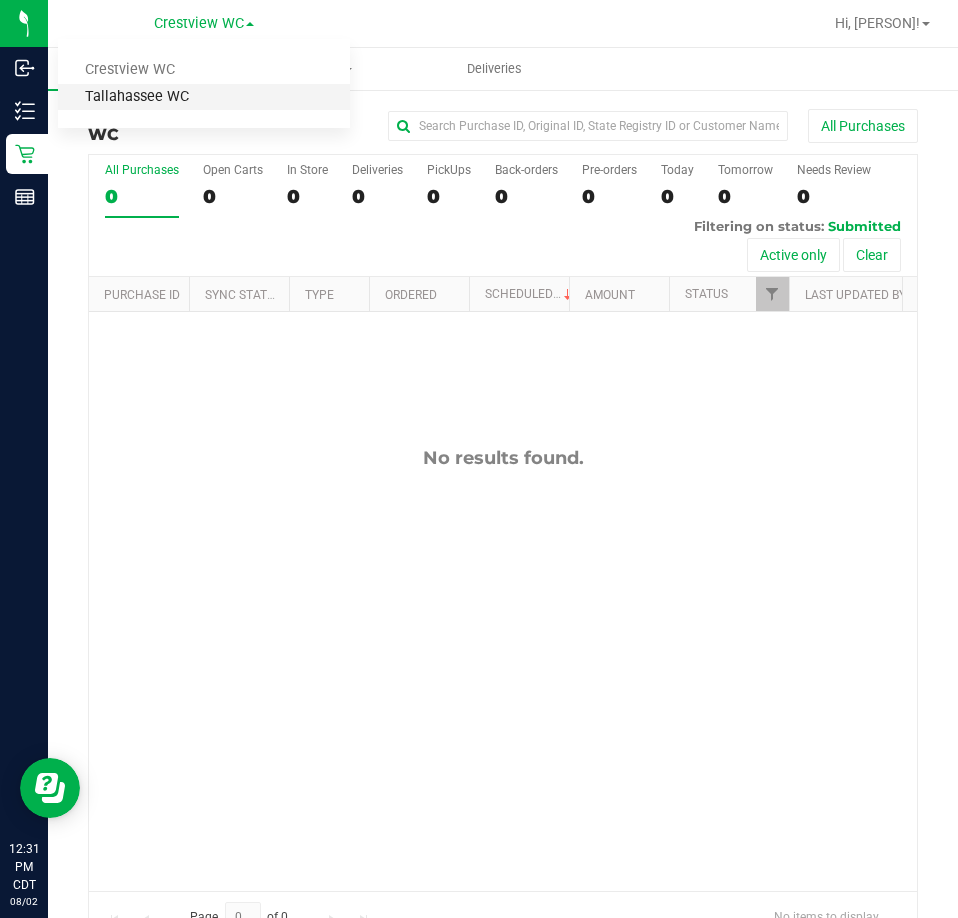 click on "Tallahassee WC" at bounding box center [204, 97] 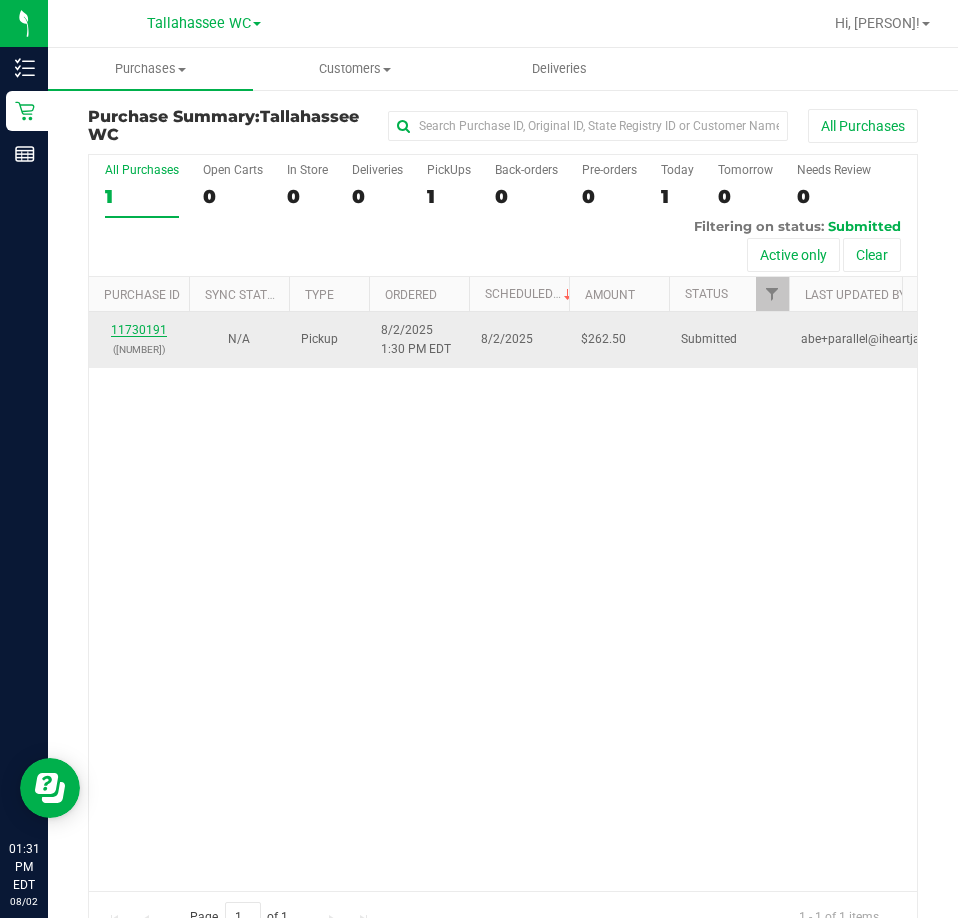 click on "11730191" at bounding box center (139, 330) 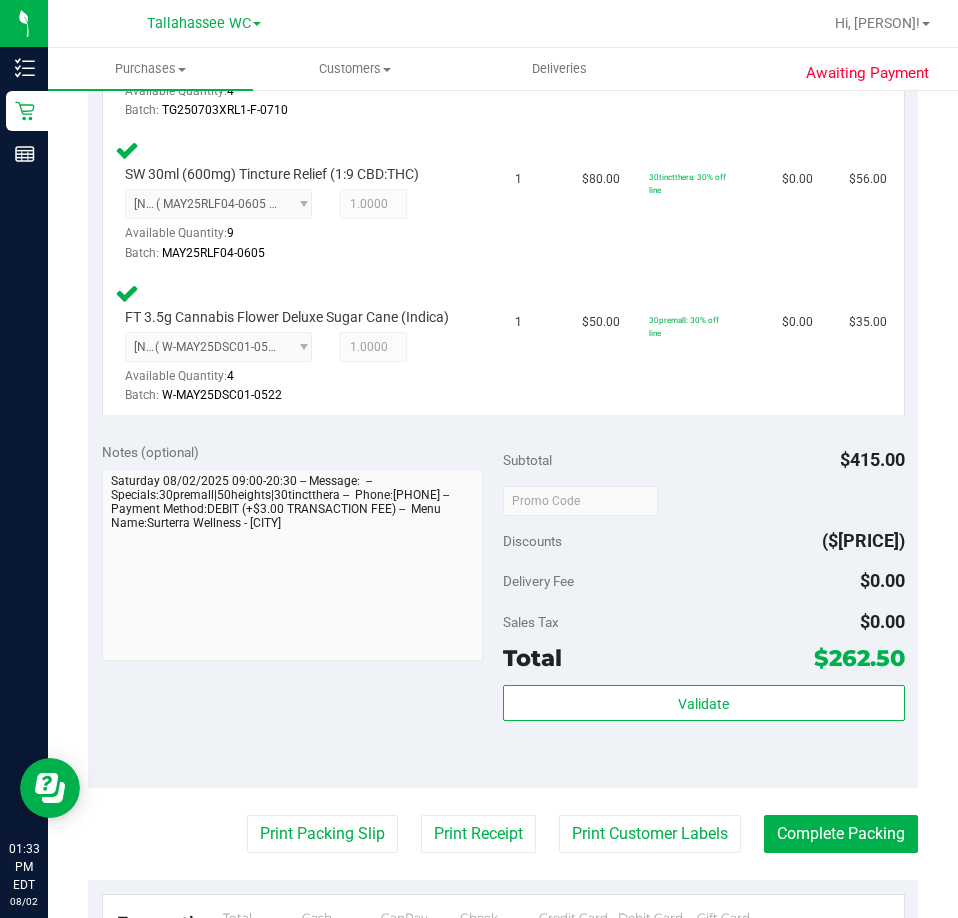 scroll, scrollTop: 964, scrollLeft: 0, axis: vertical 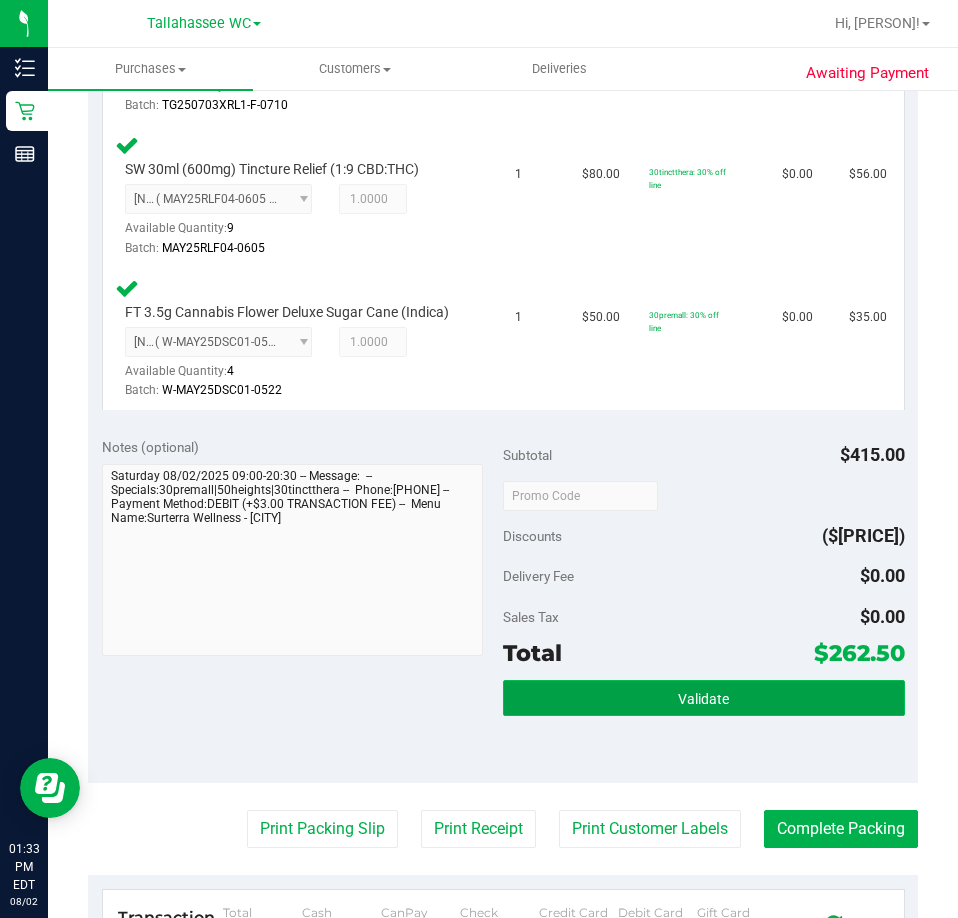 click on "Validate" at bounding box center (704, 698) 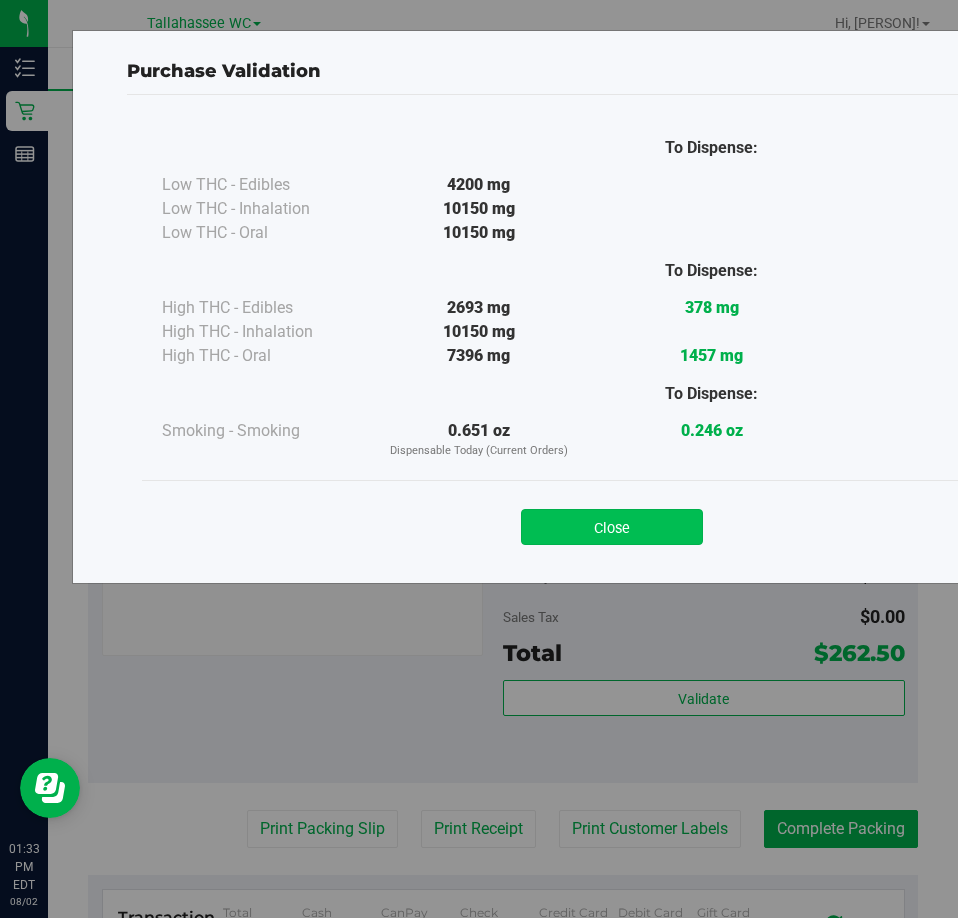click on "Close" at bounding box center [612, 527] 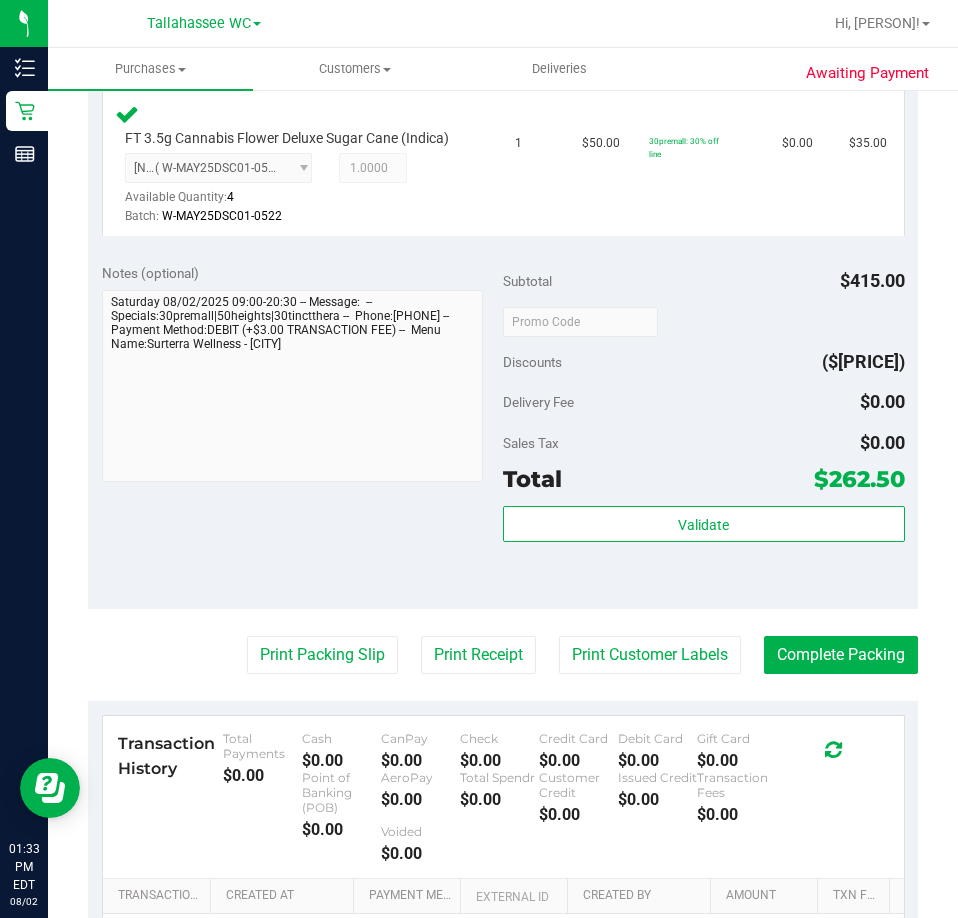 scroll, scrollTop: 1140, scrollLeft: 0, axis: vertical 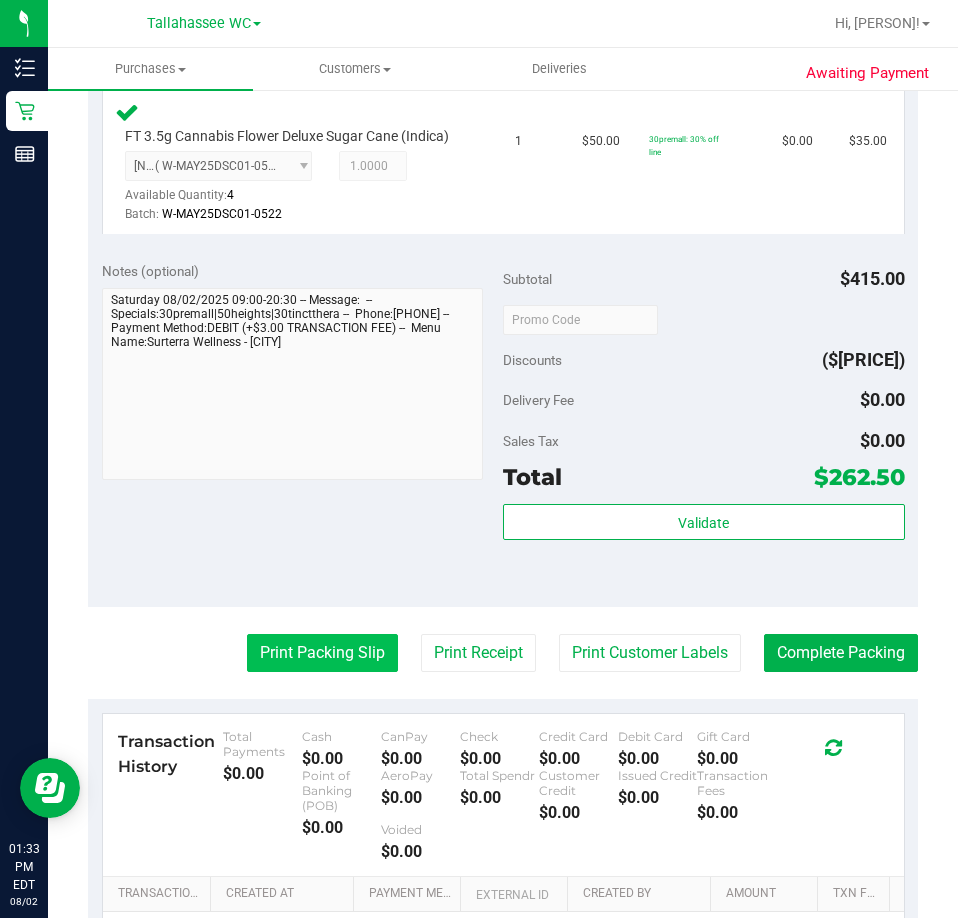 click on "Print Packing Slip" at bounding box center [322, 653] 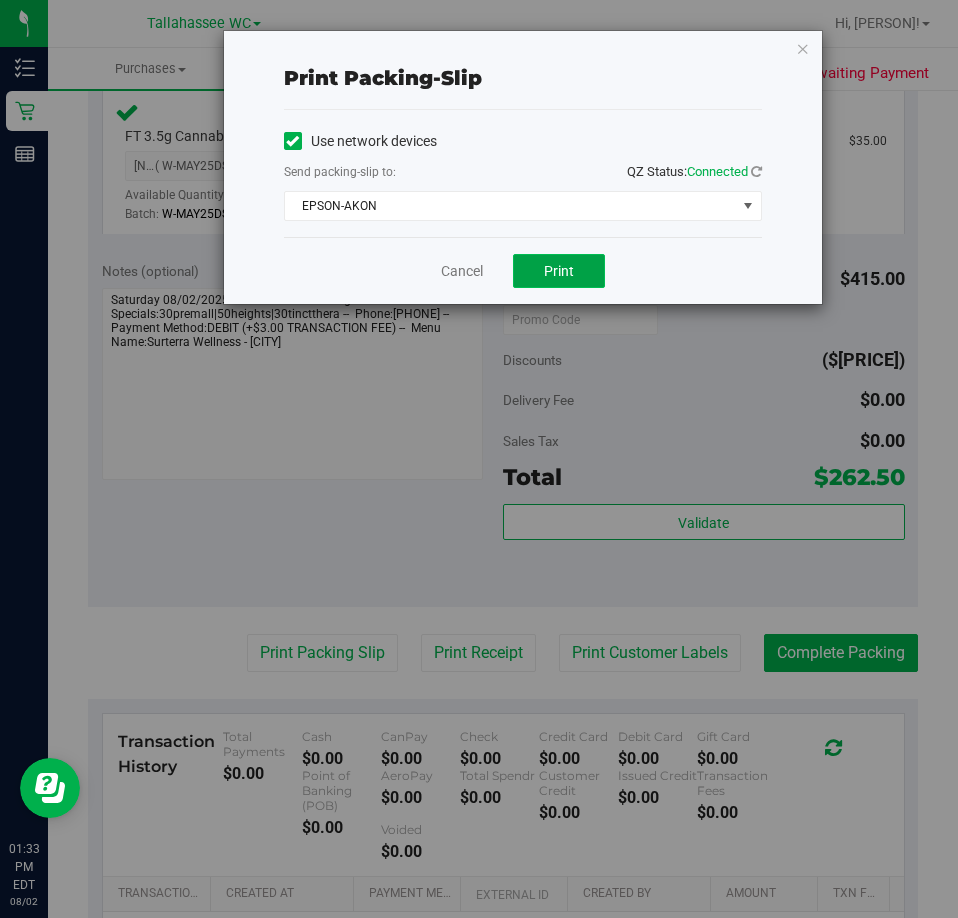 click on "Print" at bounding box center (559, 271) 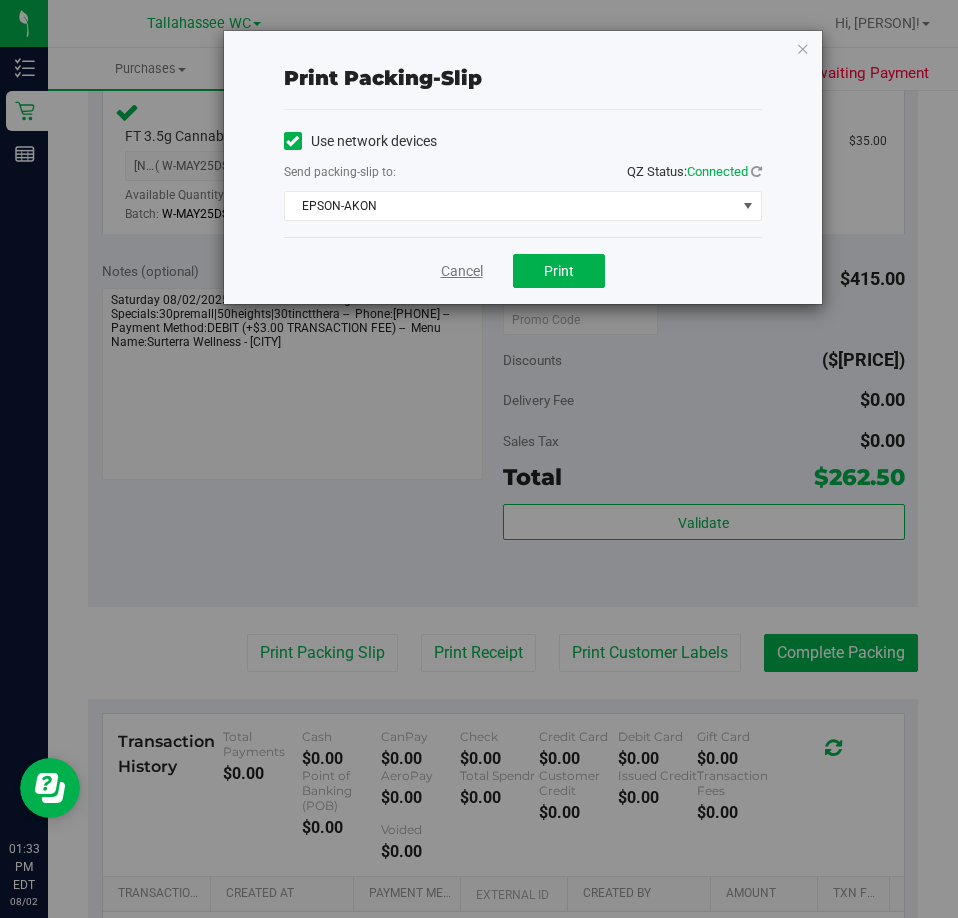 click on "Cancel" at bounding box center [462, 271] 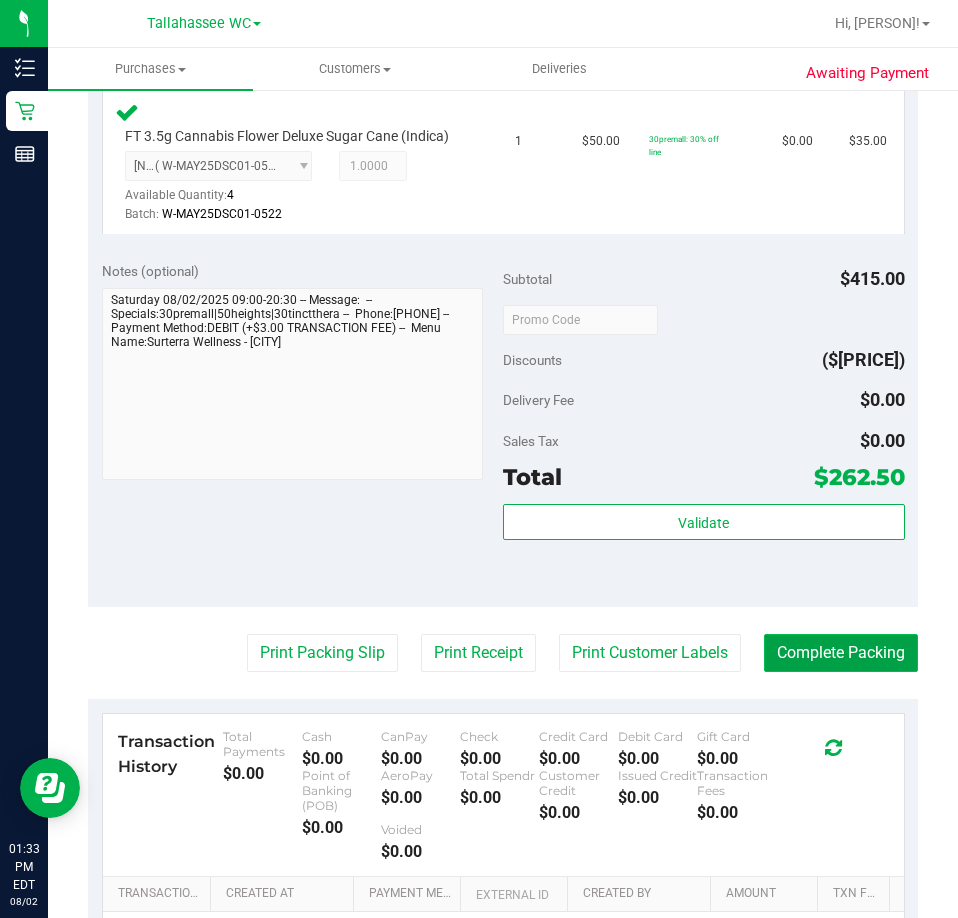 click on "Complete Packing" at bounding box center [841, 653] 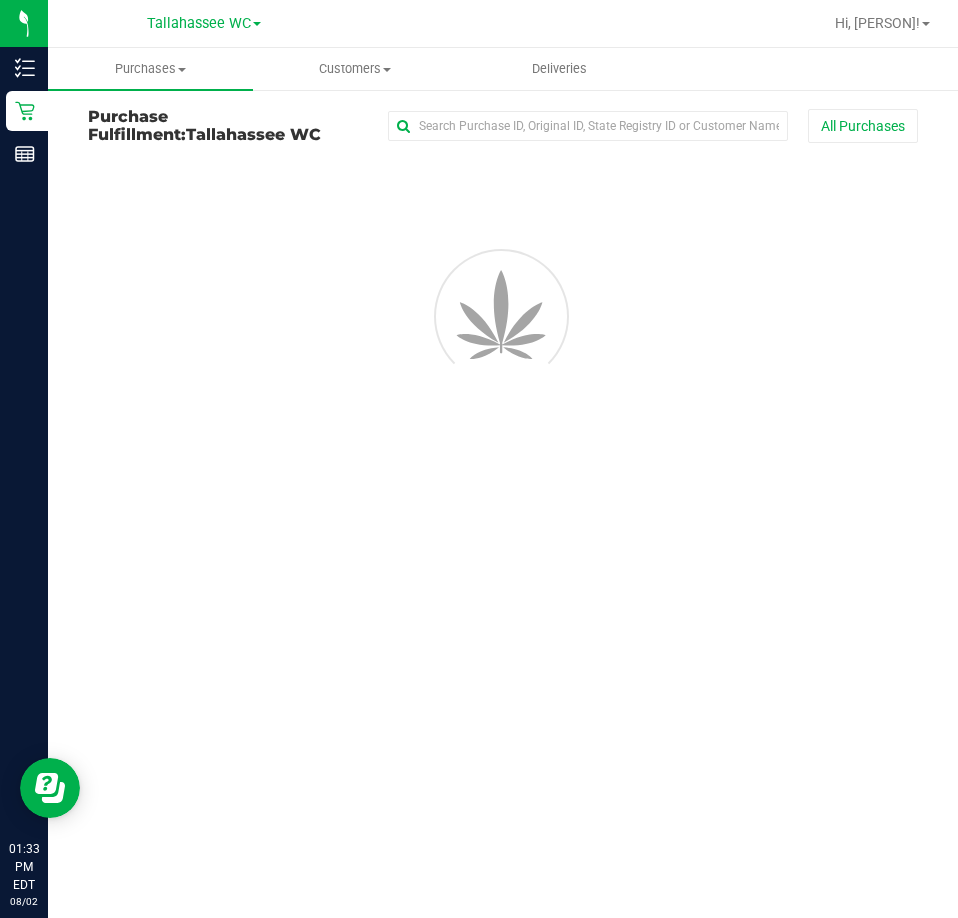 scroll, scrollTop: 0, scrollLeft: 0, axis: both 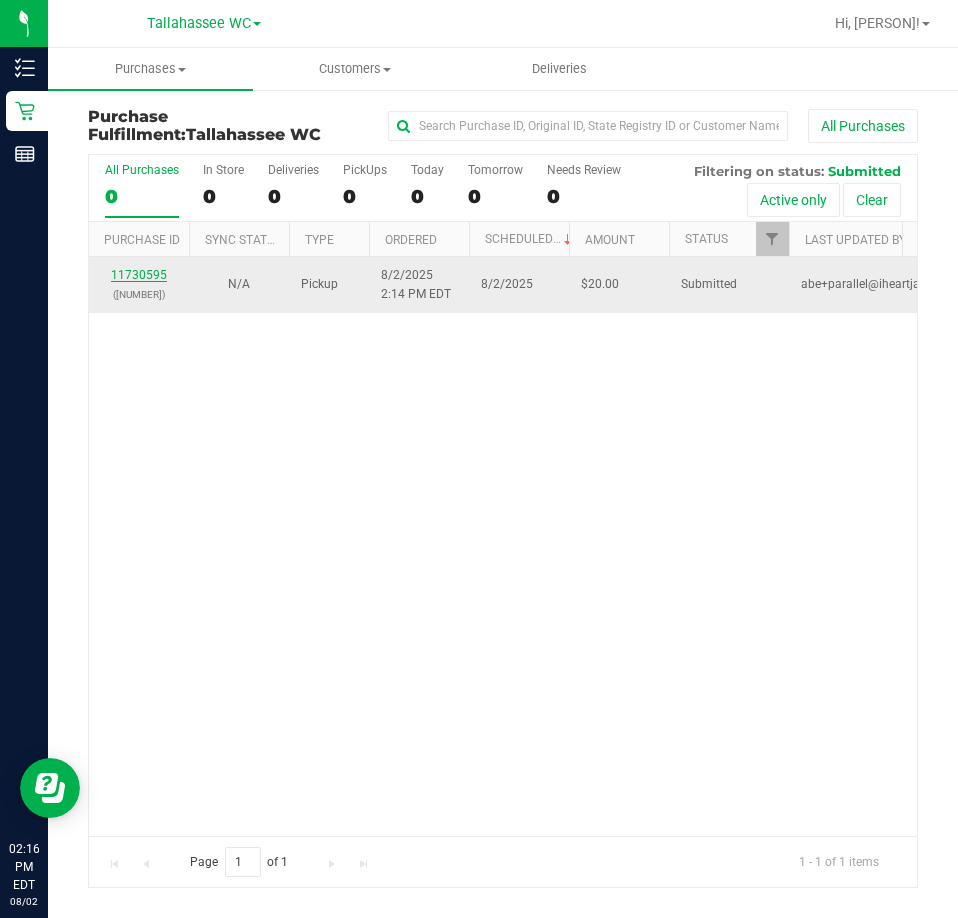 click on "11730595" at bounding box center [139, 275] 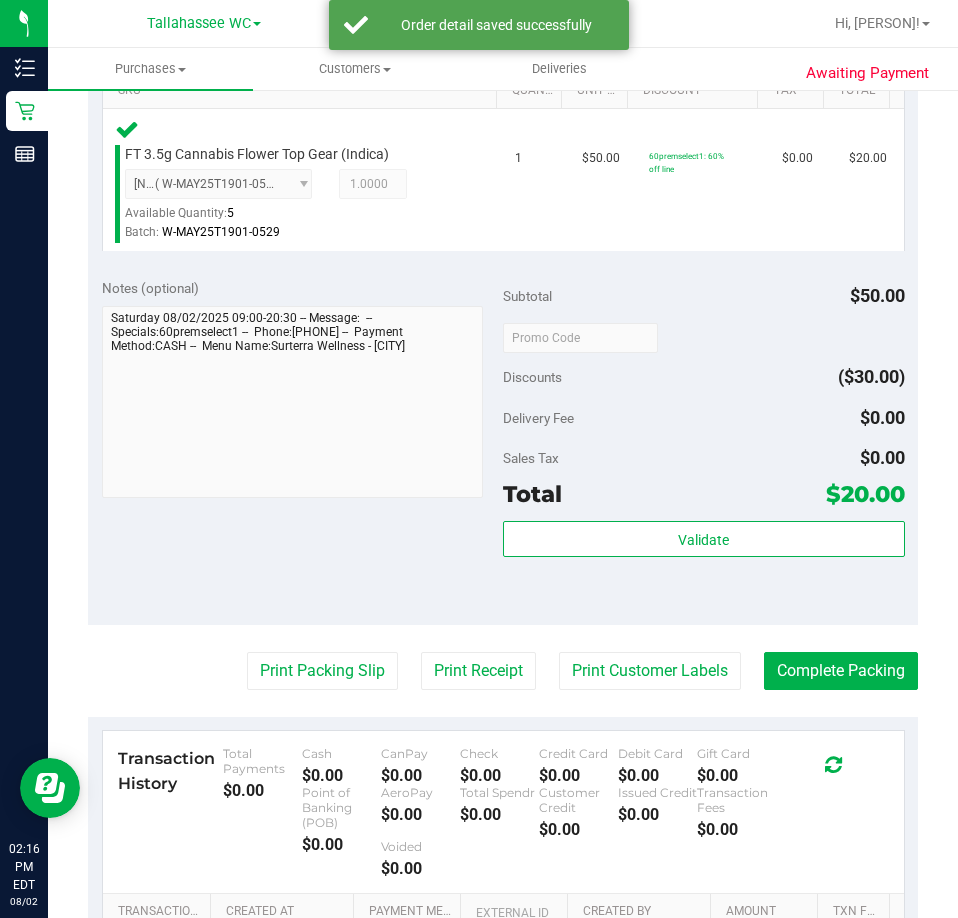 scroll, scrollTop: 531, scrollLeft: 0, axis: vertical 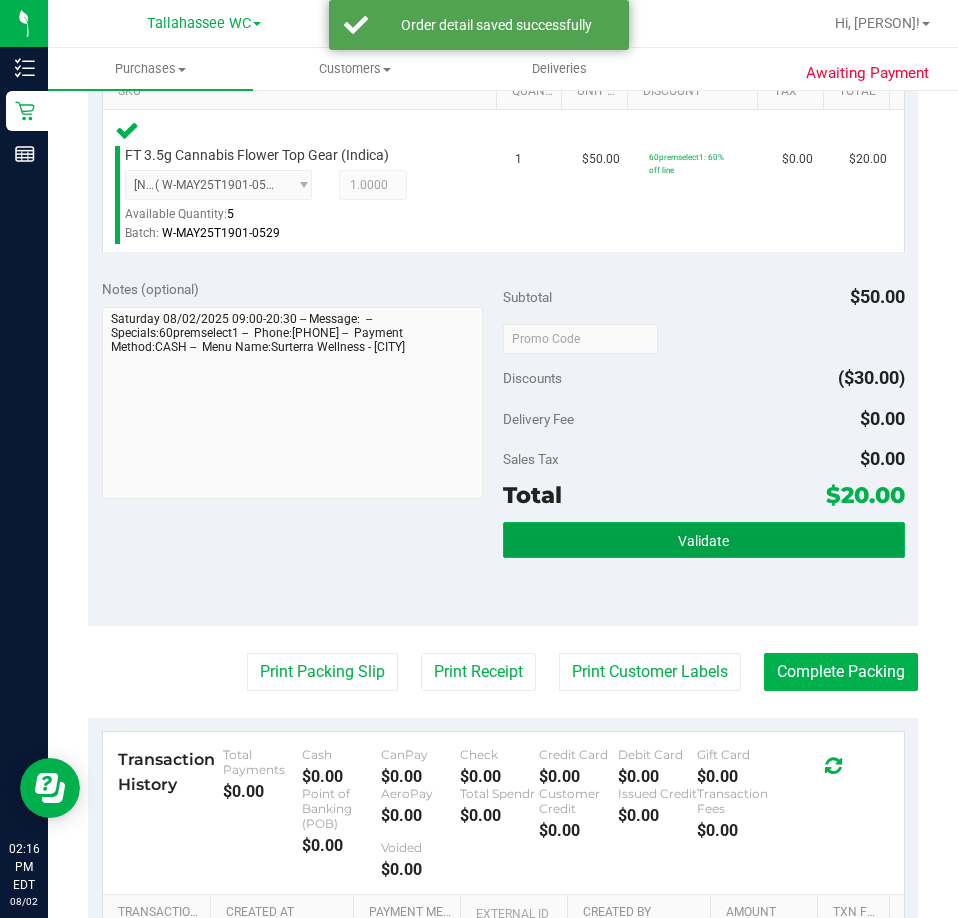 click on "Validate" at bounding box center [704, 540] 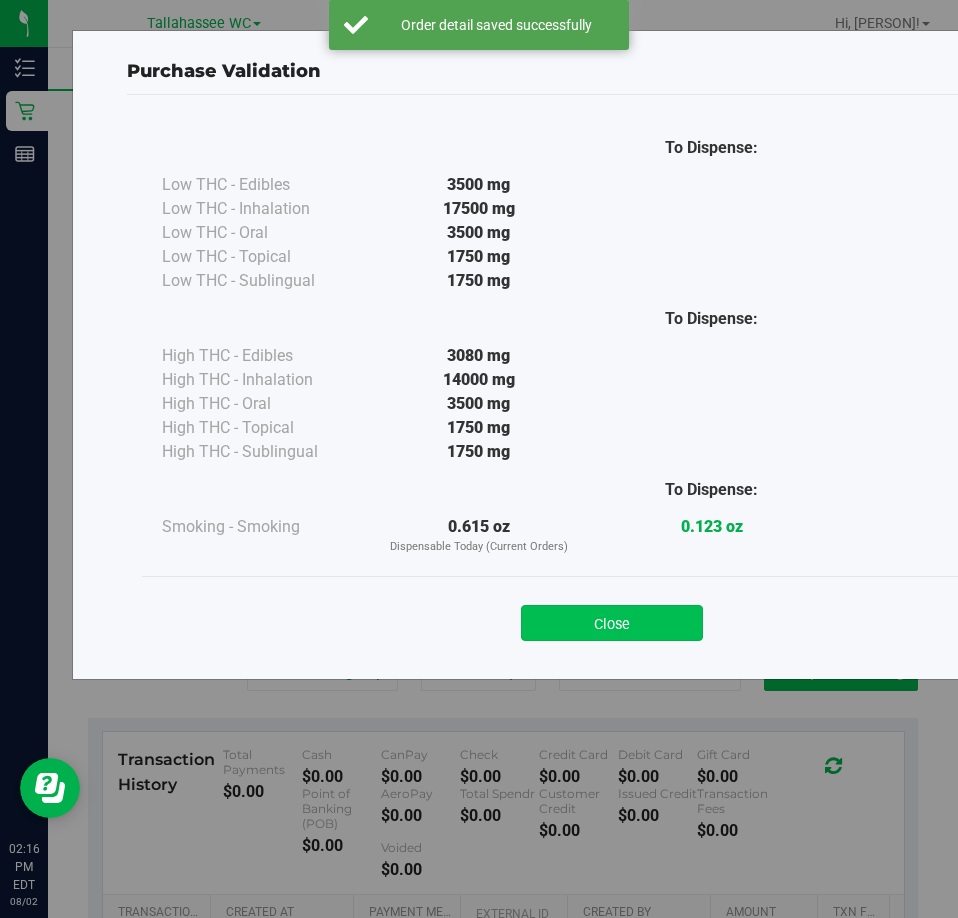 click on "Close" at bounding box center (612, 623) 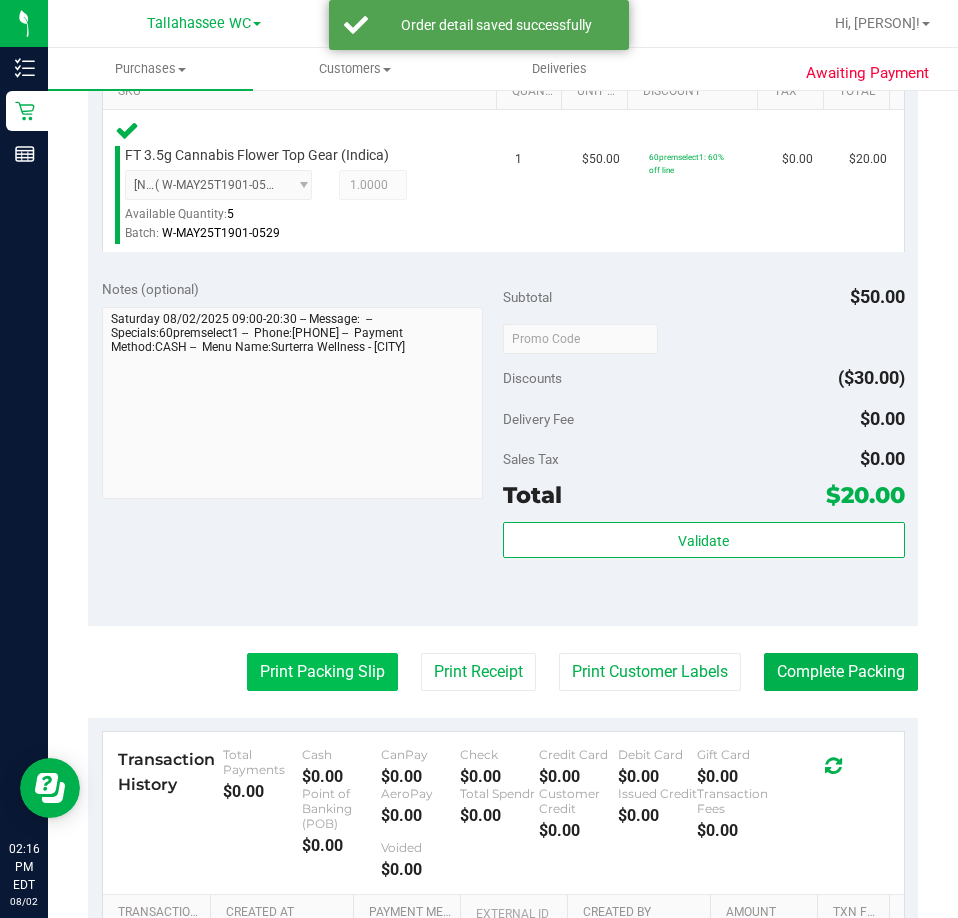 click on "Print Packing Slip" at bounding box center (322, 672) 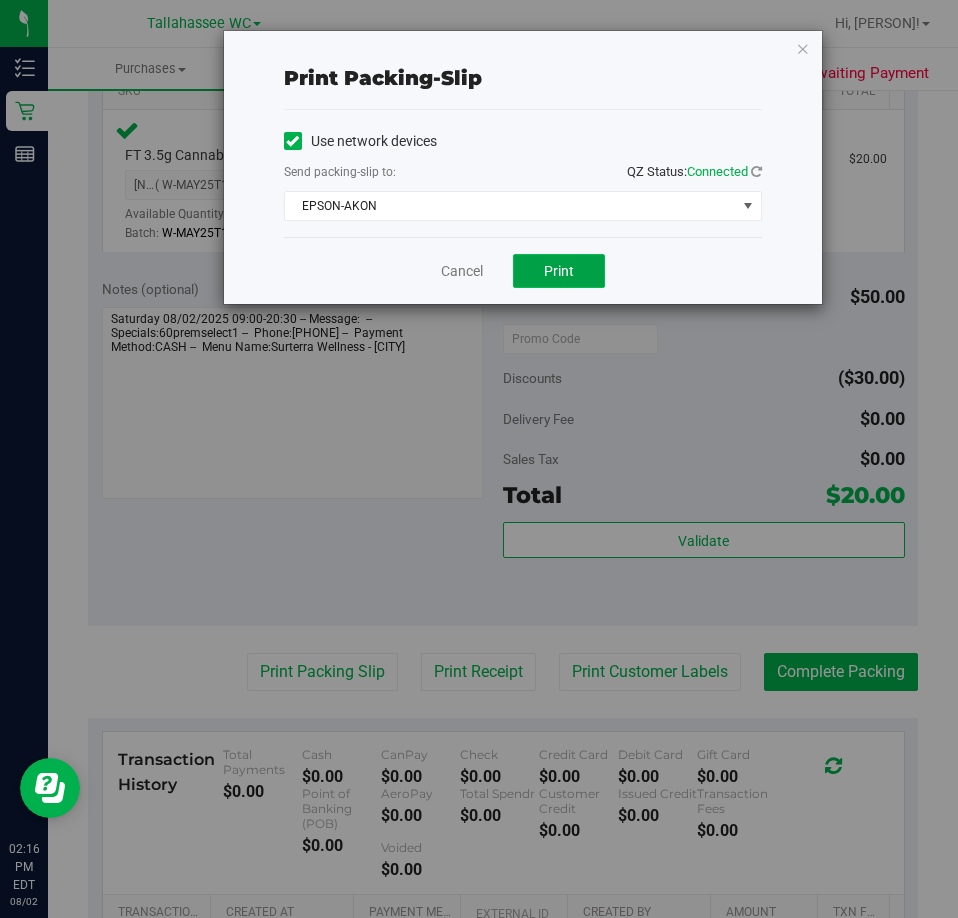 click on "Print" at bounding box center (559, 271) 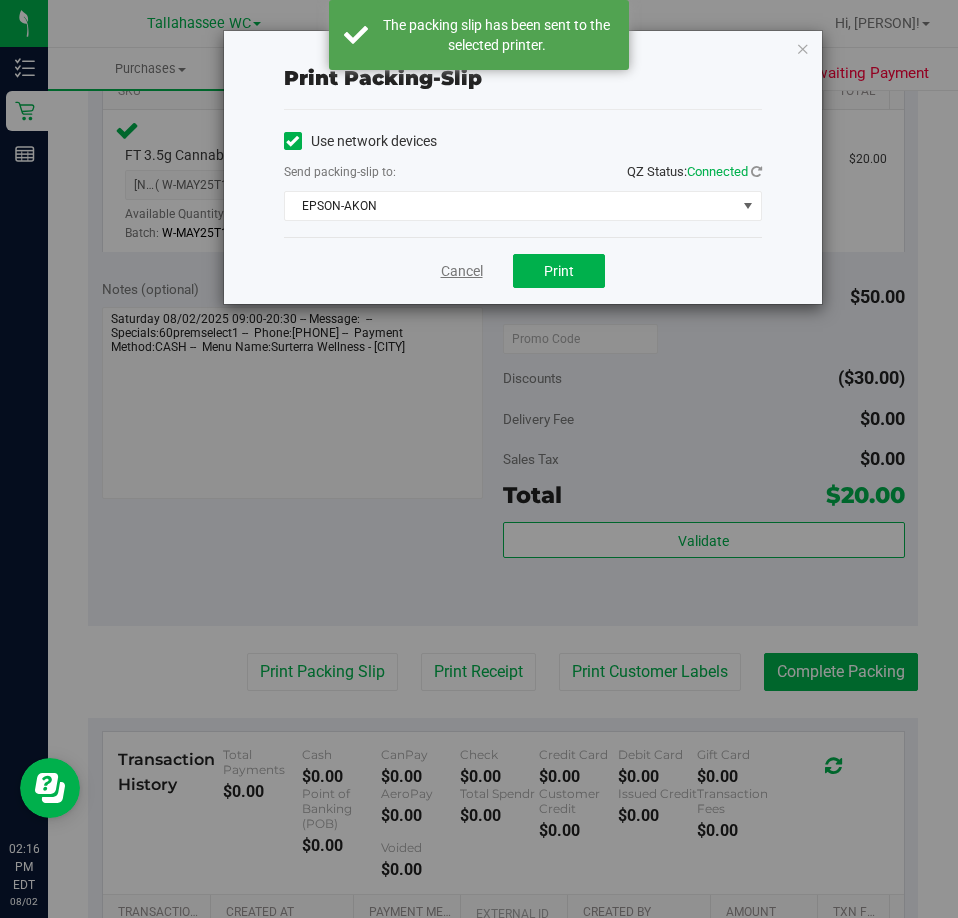 click on "Cancel" at bounding box center [462, 271] 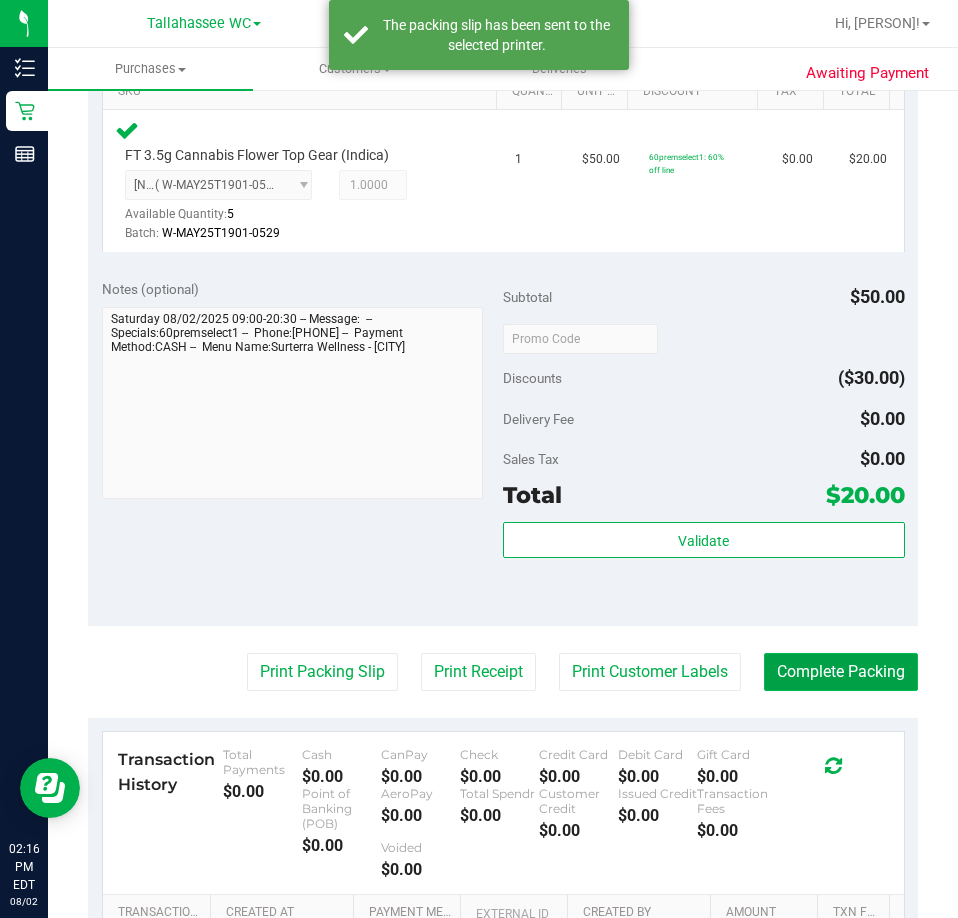 click on "Complete Packing" at bounding box center [841, 672] 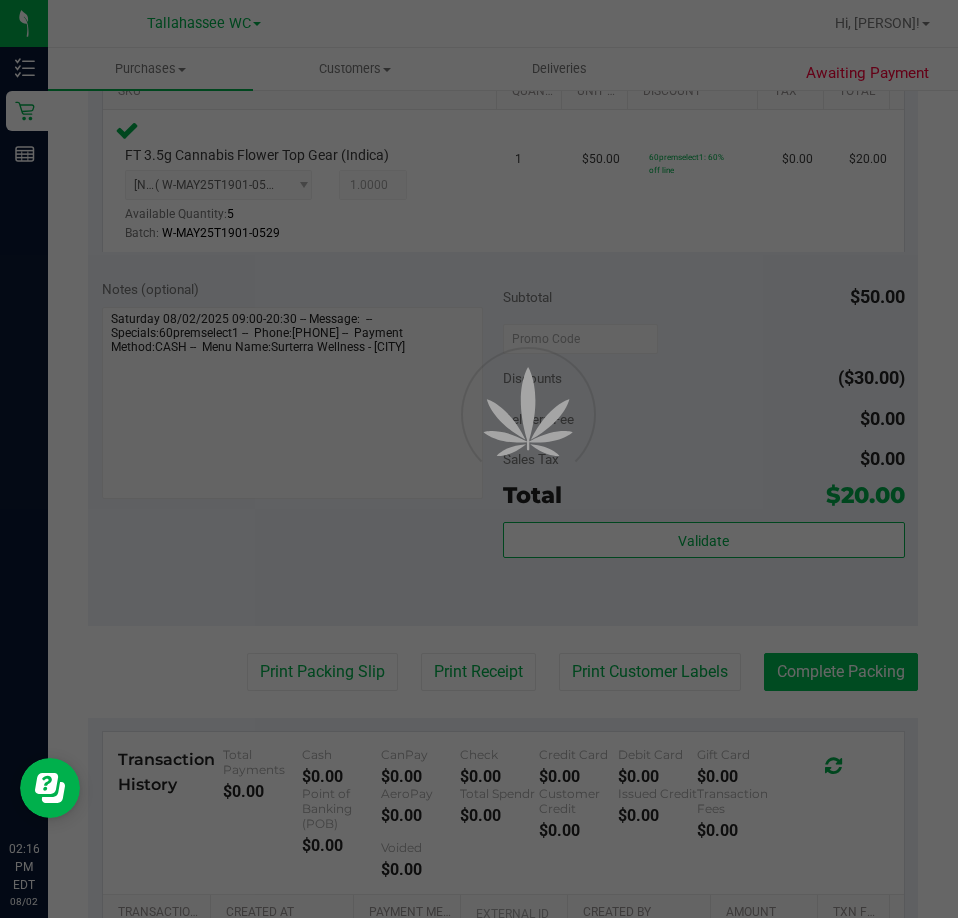 scroll, scrollTop: 0, scrollLeft: 0, axis: both 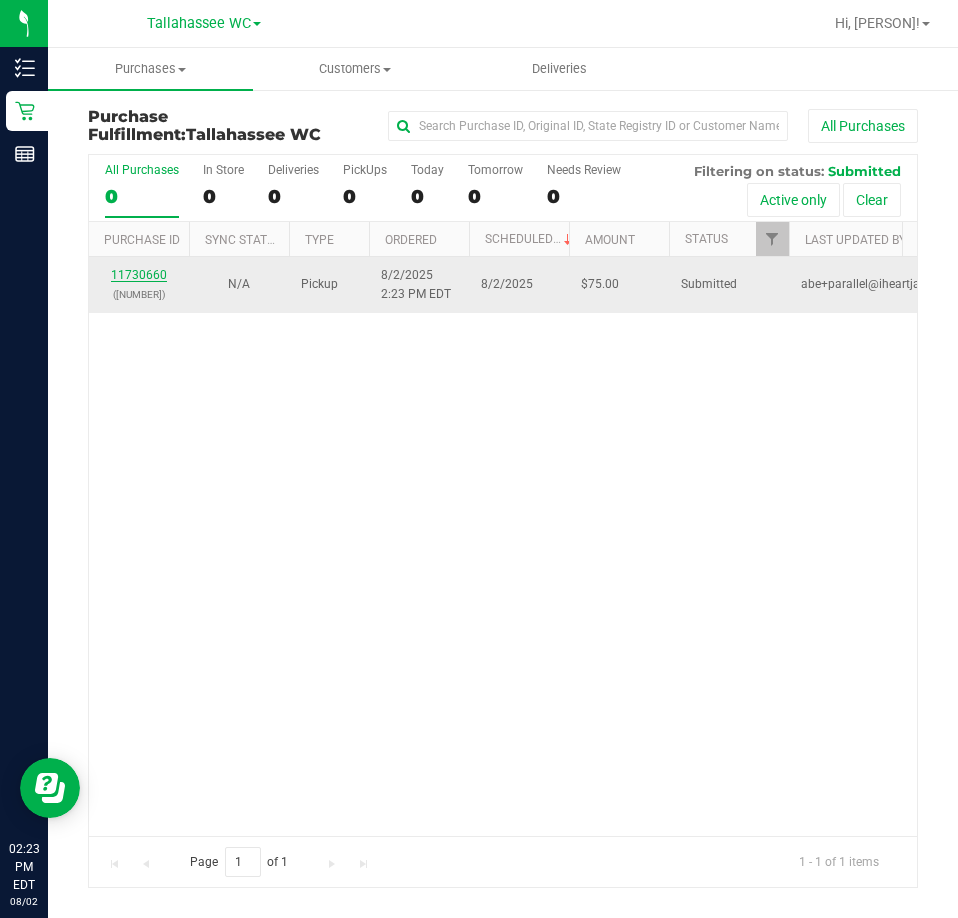 click on "11730660" at bounding box center (139, 275) 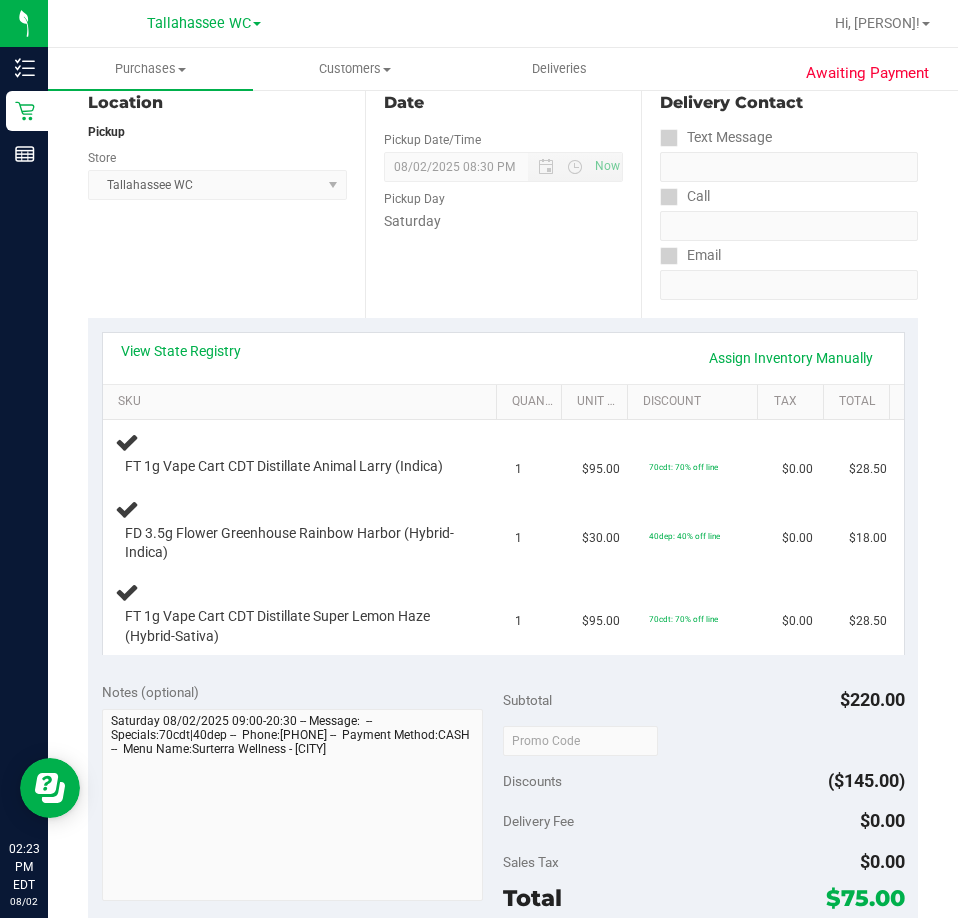 scroll, scrollTop: 222, scrollLeft: 0, axis: vertical 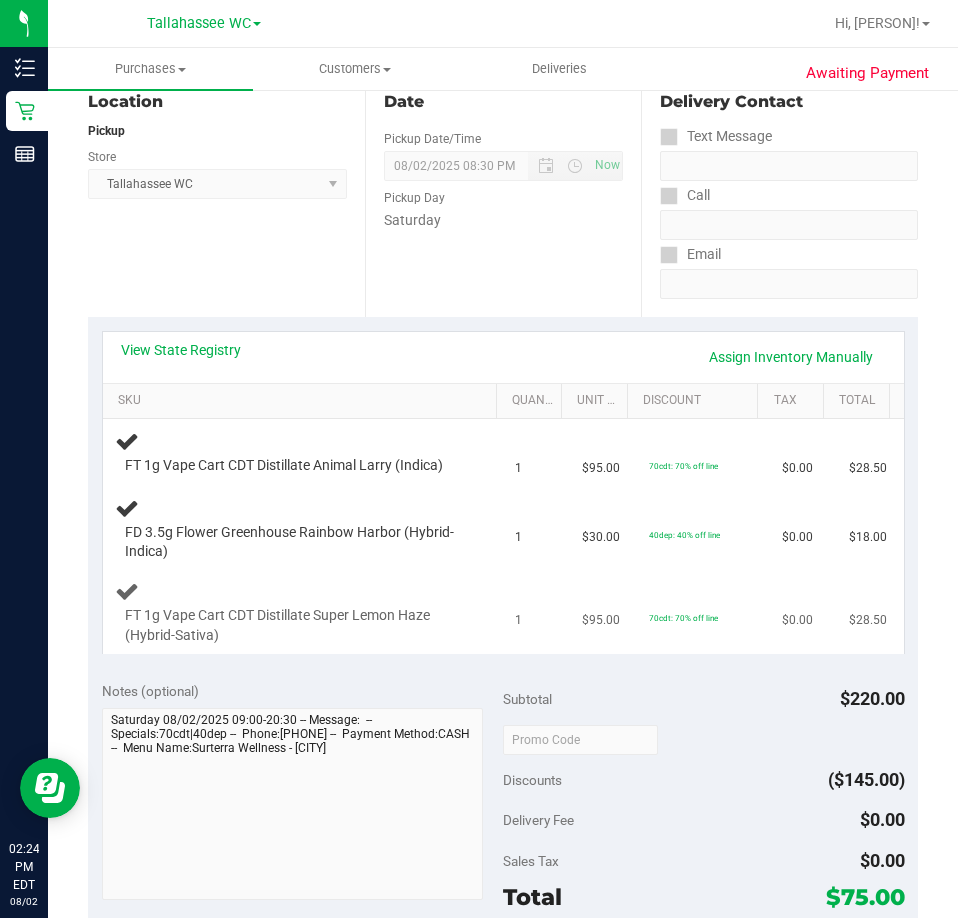 click on "FT 1g Vape Cart CDT Distillate Super Lemon Haze (Hybrid-Sativa)" at bounding box center [303, 612] 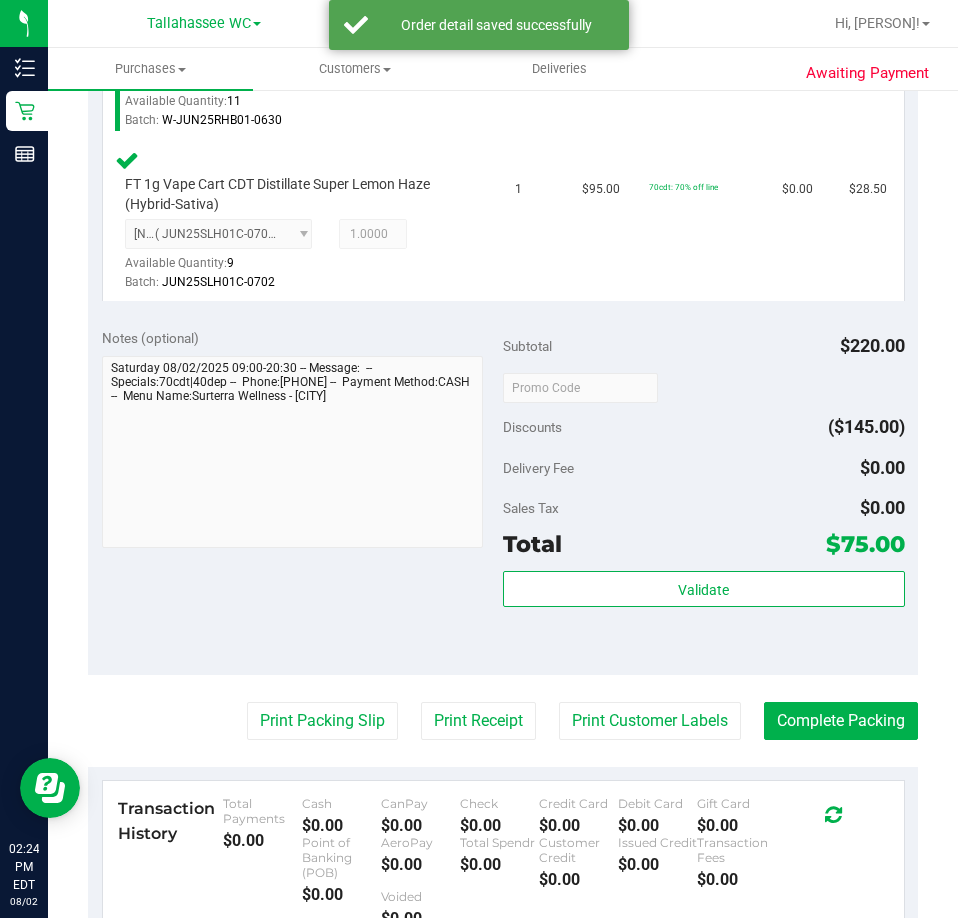 scroll, scrollTop: 810, scrollLeft: 0, axis: vertical 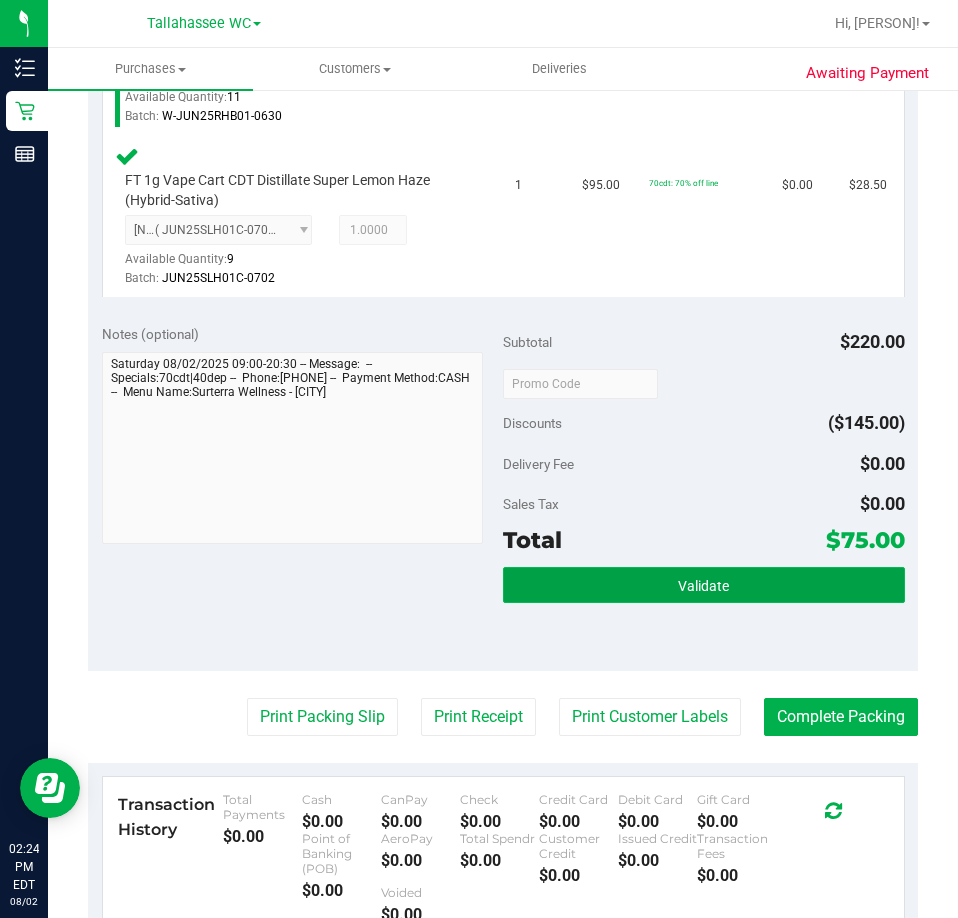 click on "Validate" at bounding box center (704, 585) 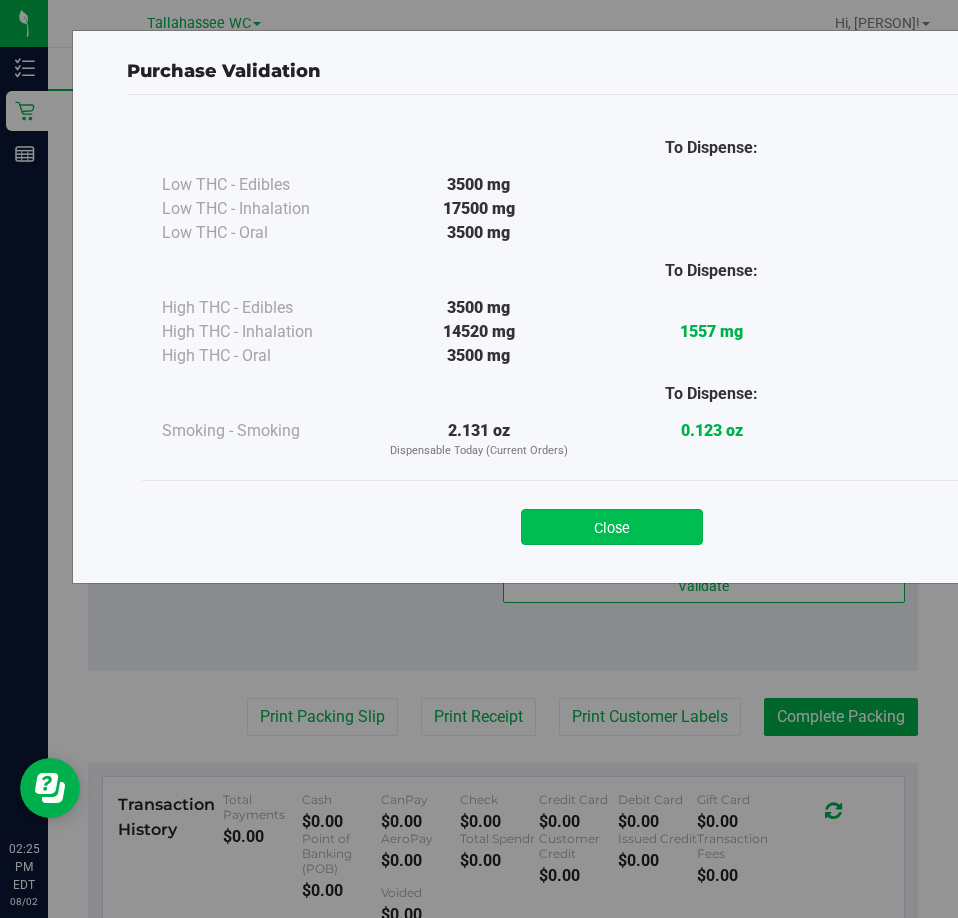 click on "Close" at bounding box center (612, 527) 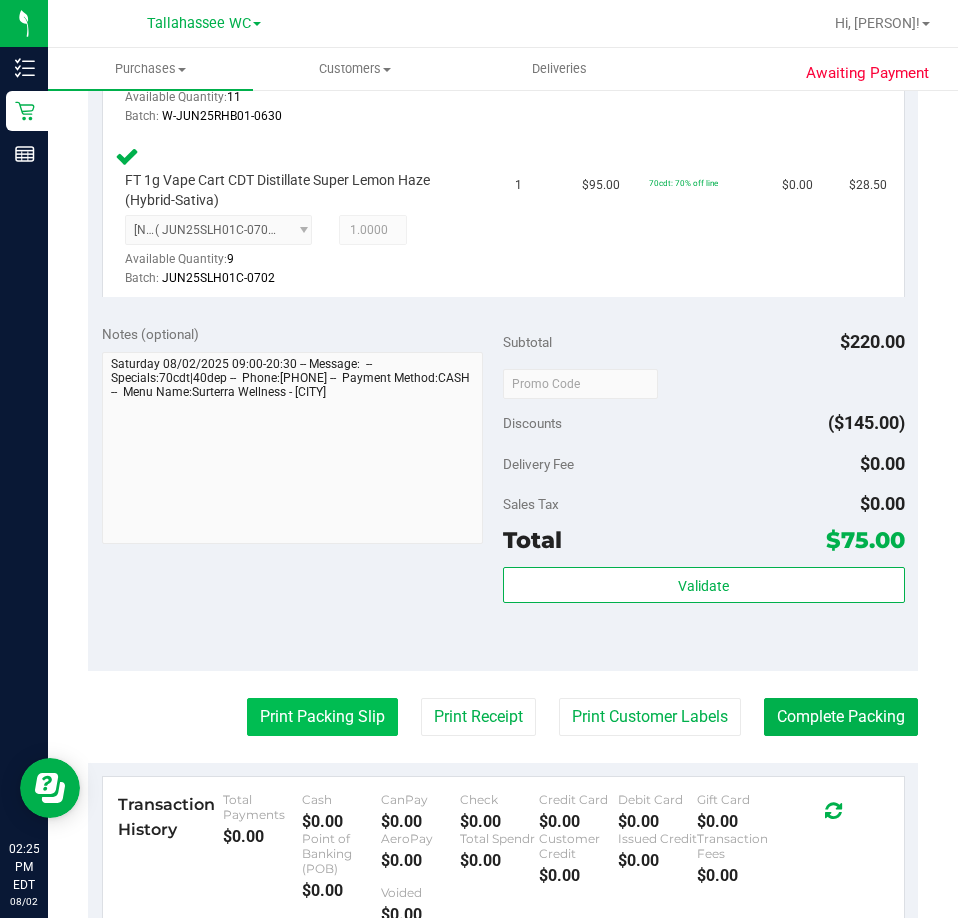 click on "Print Packing Slip" at bounding box center [322, 717] 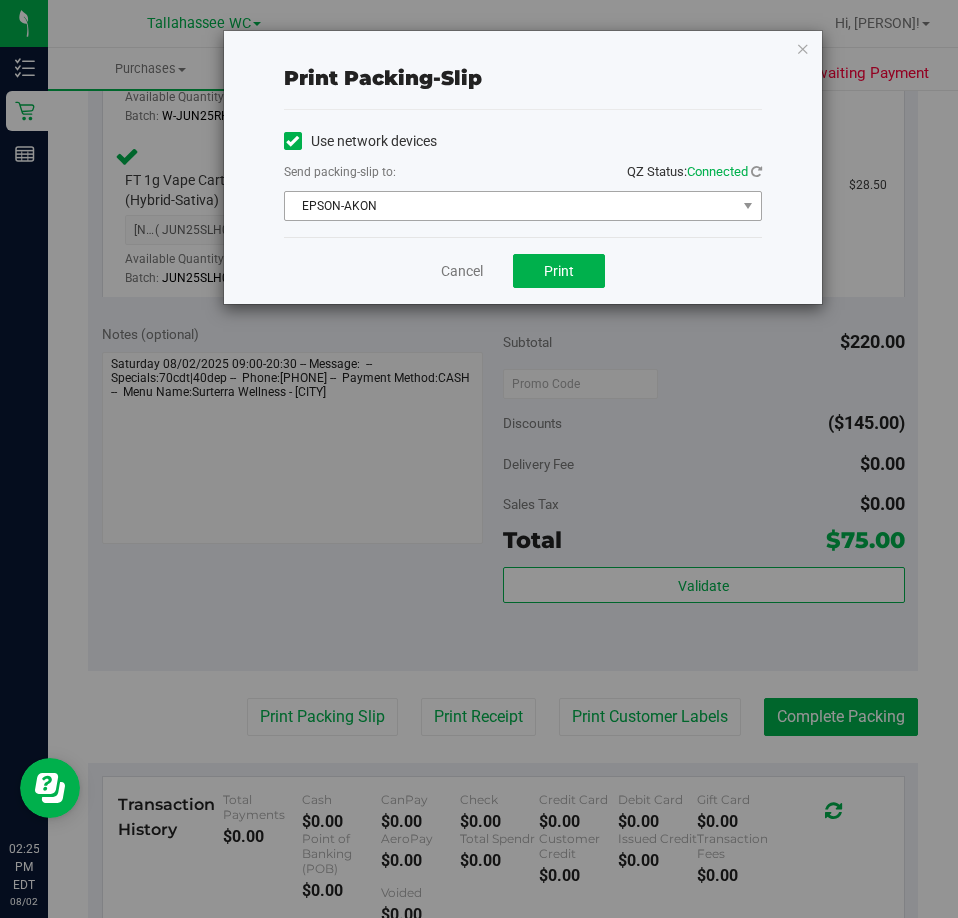 click on "EPSON-AKON" at bounding box center (510, 206) 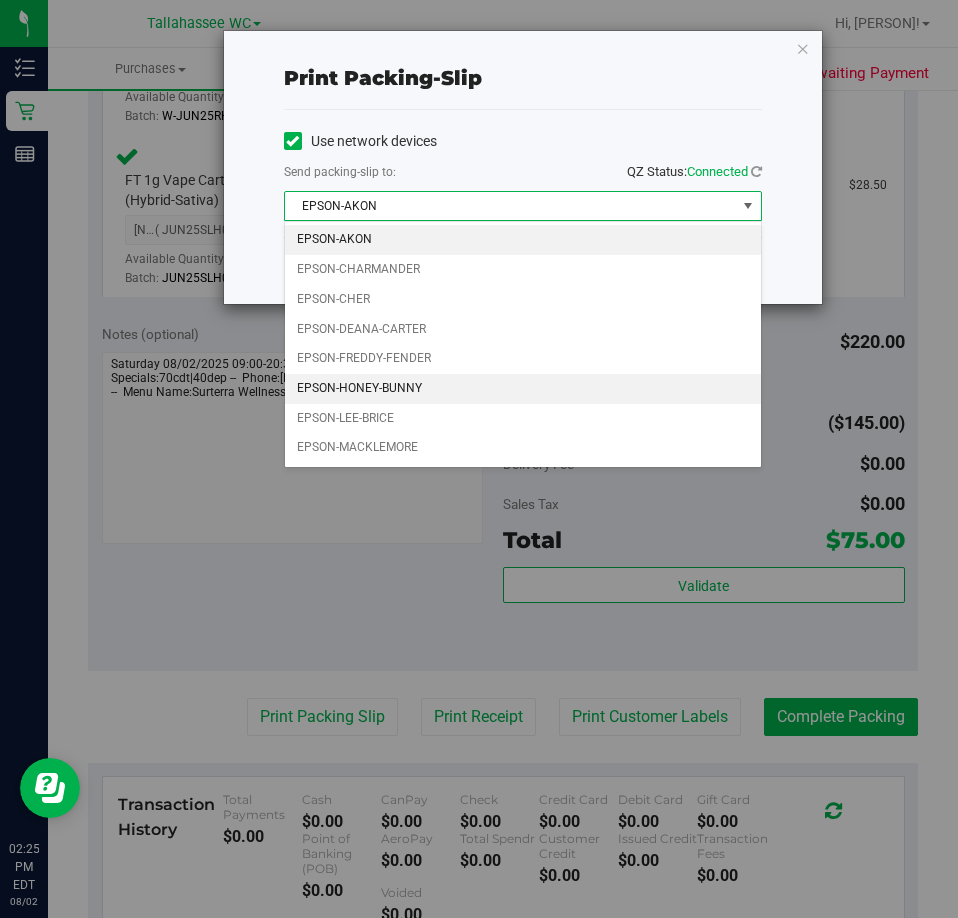 click on "EPSON-HONEY-BUNNY" at bounding box center (523, 389) 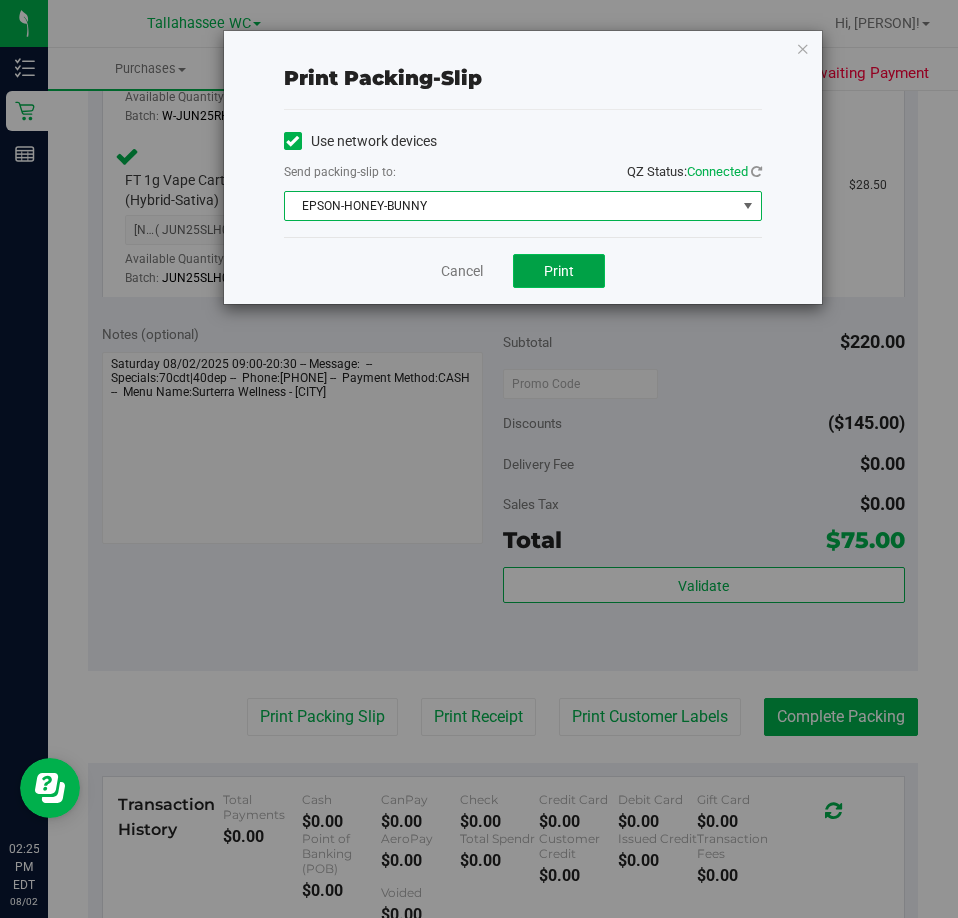 click on "Print" at bounding box center [559, 271] 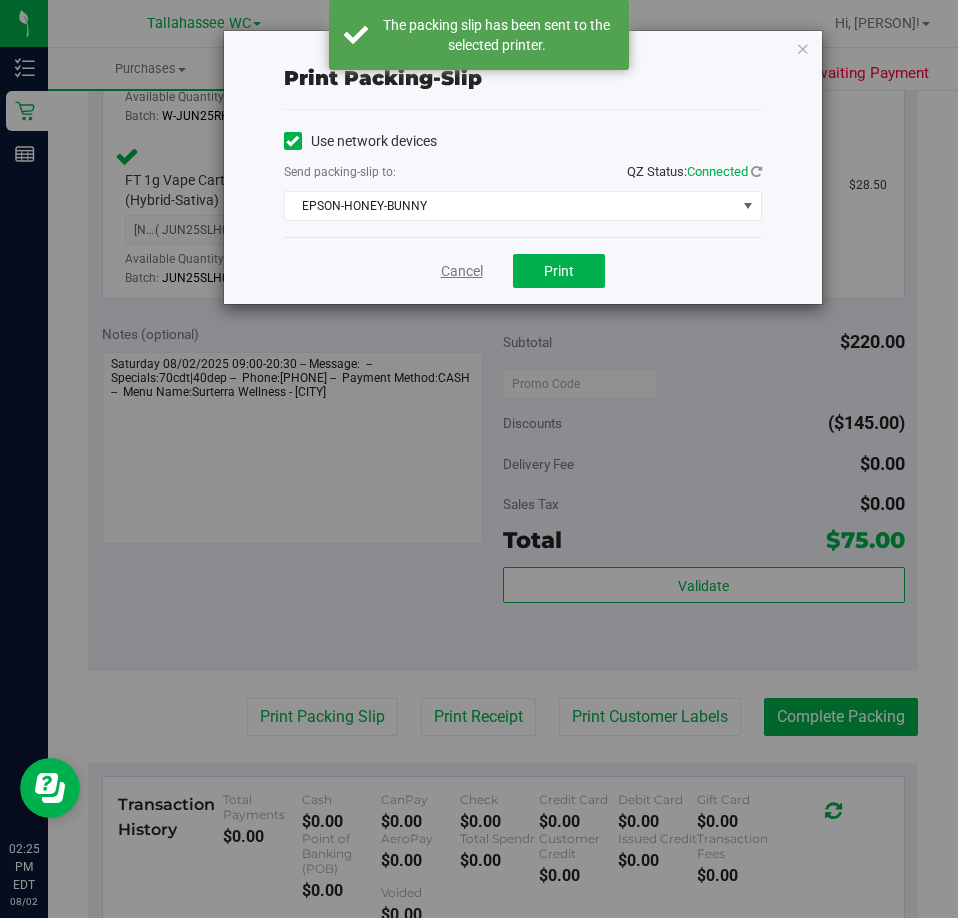 click on "Cancel" at bounding box center [462, 271] 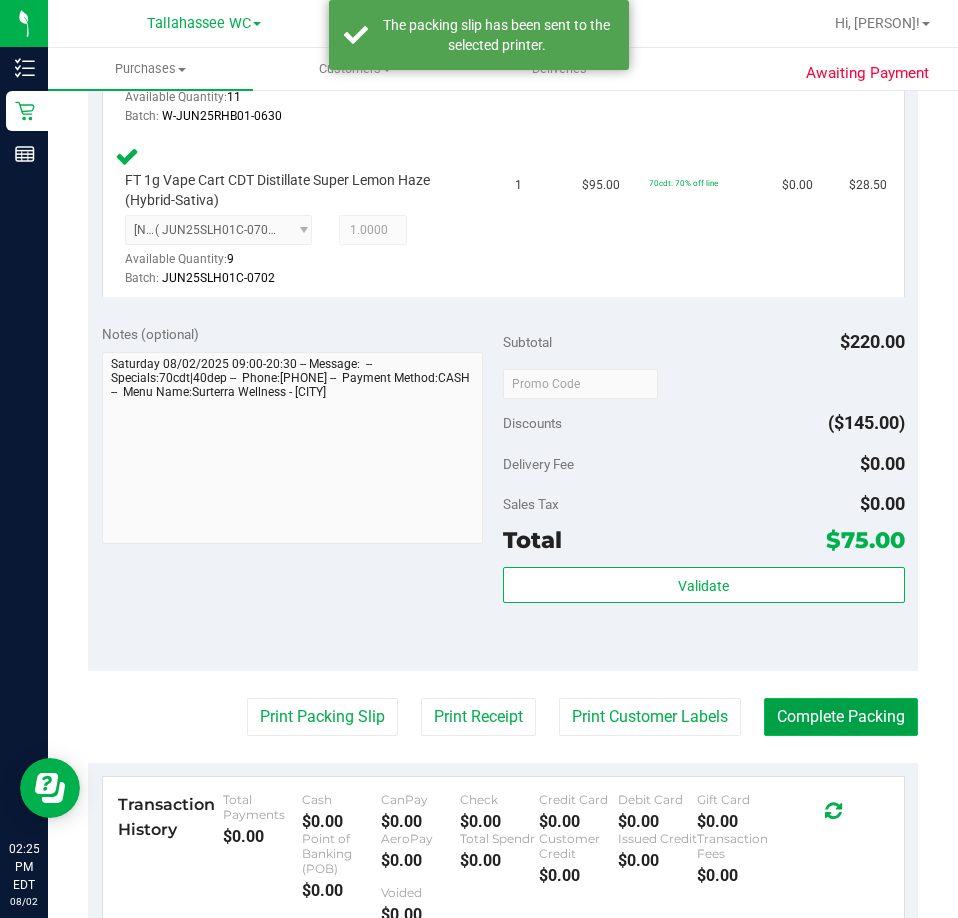 click on "Complete Packing" at bounding box center (841, 717) 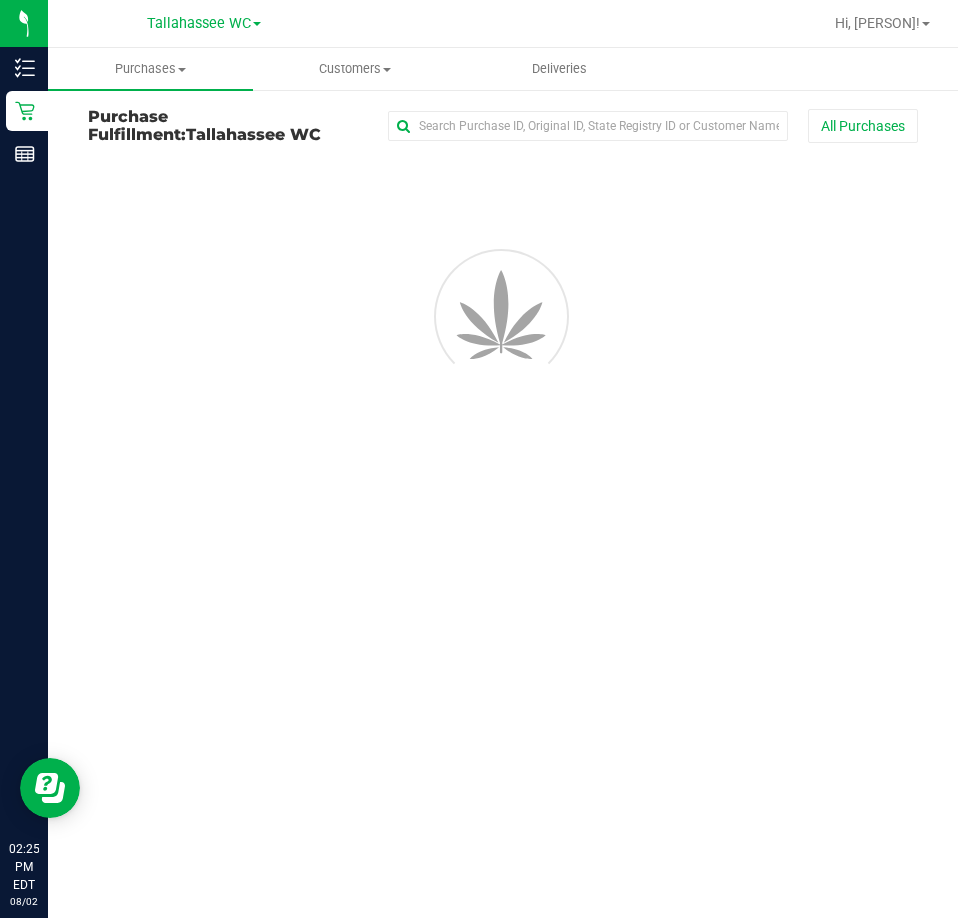 scroll, scrollTop: 0, scrollLeft: 0, axis: both 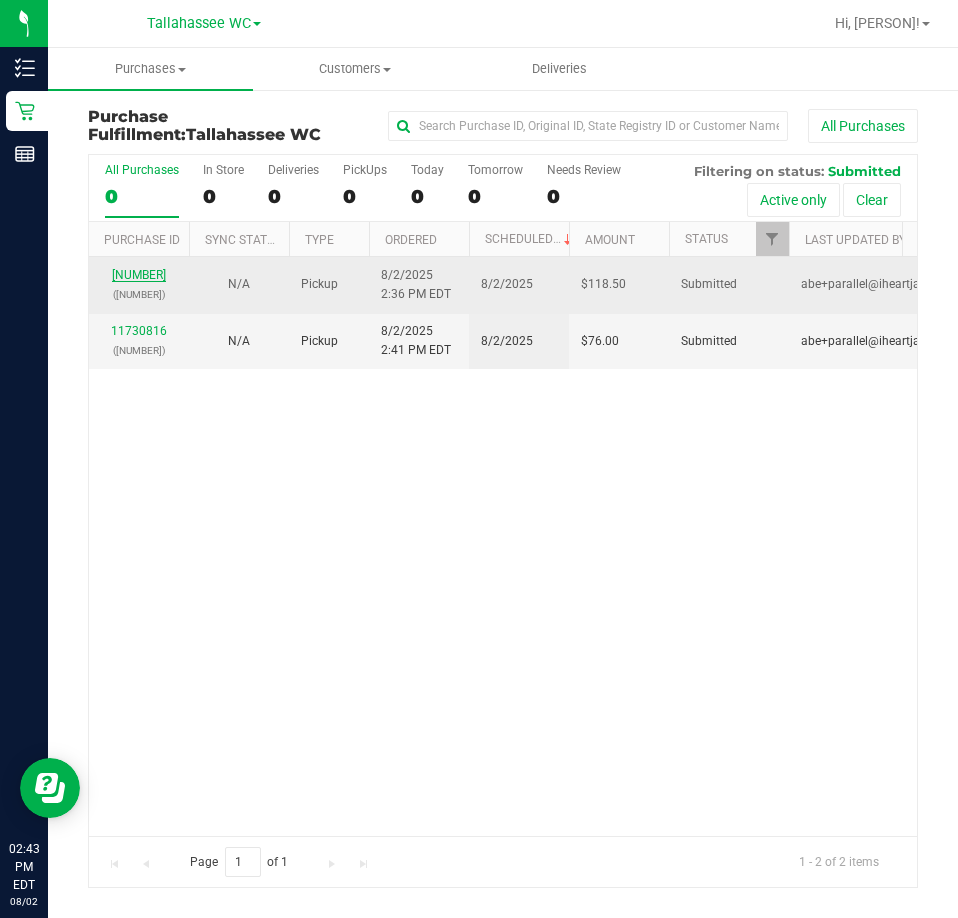 click on "[NUMBER]" at bounding box center [139, 275] 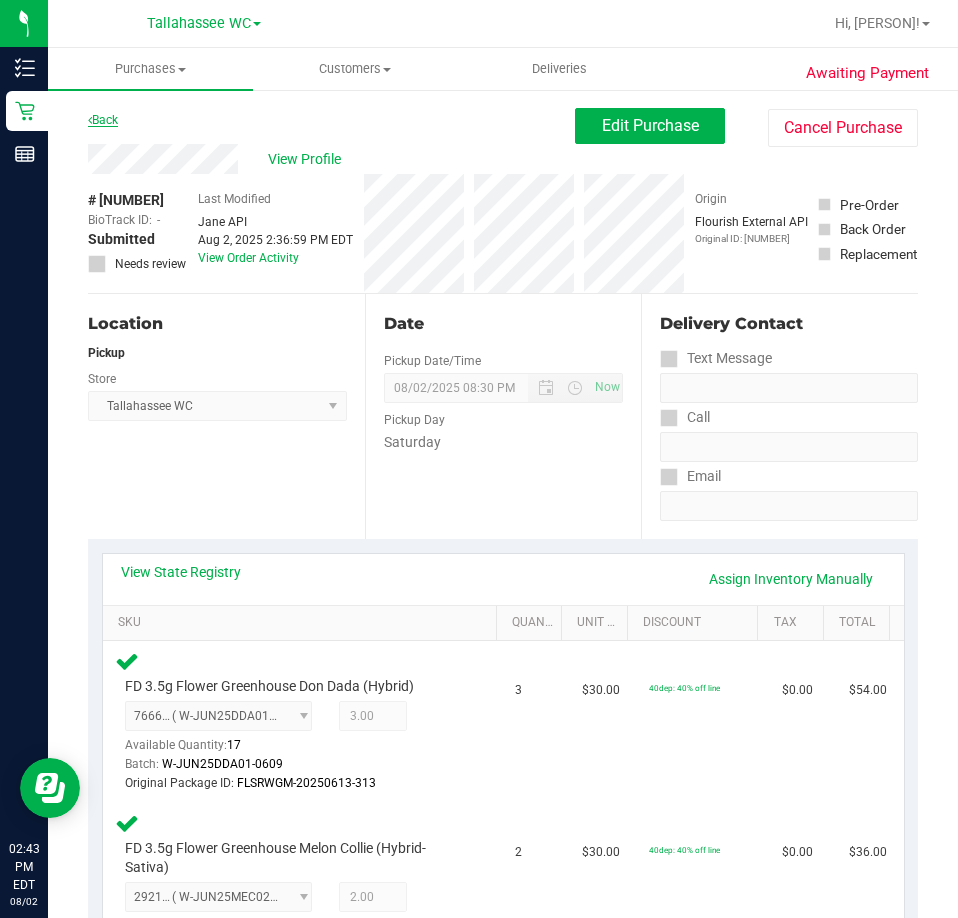 click on "Back" at bounding box center (103, 120) 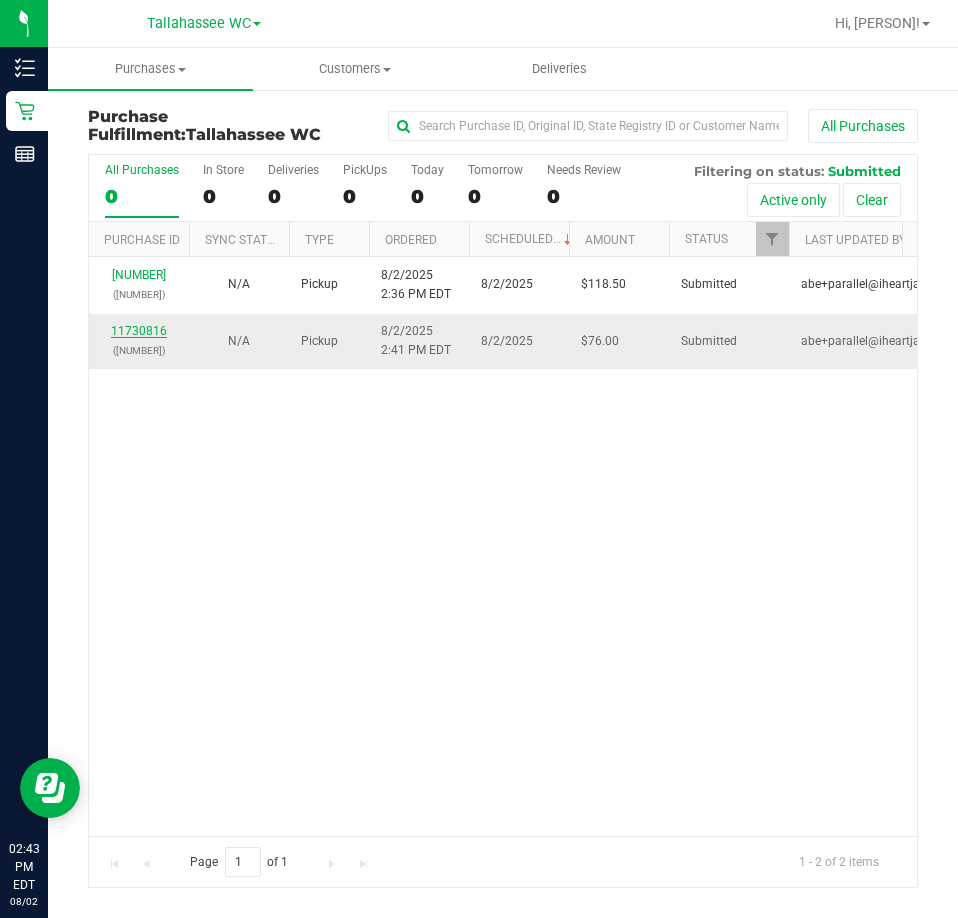 click on "11730816" at bounding box center [139, 331] 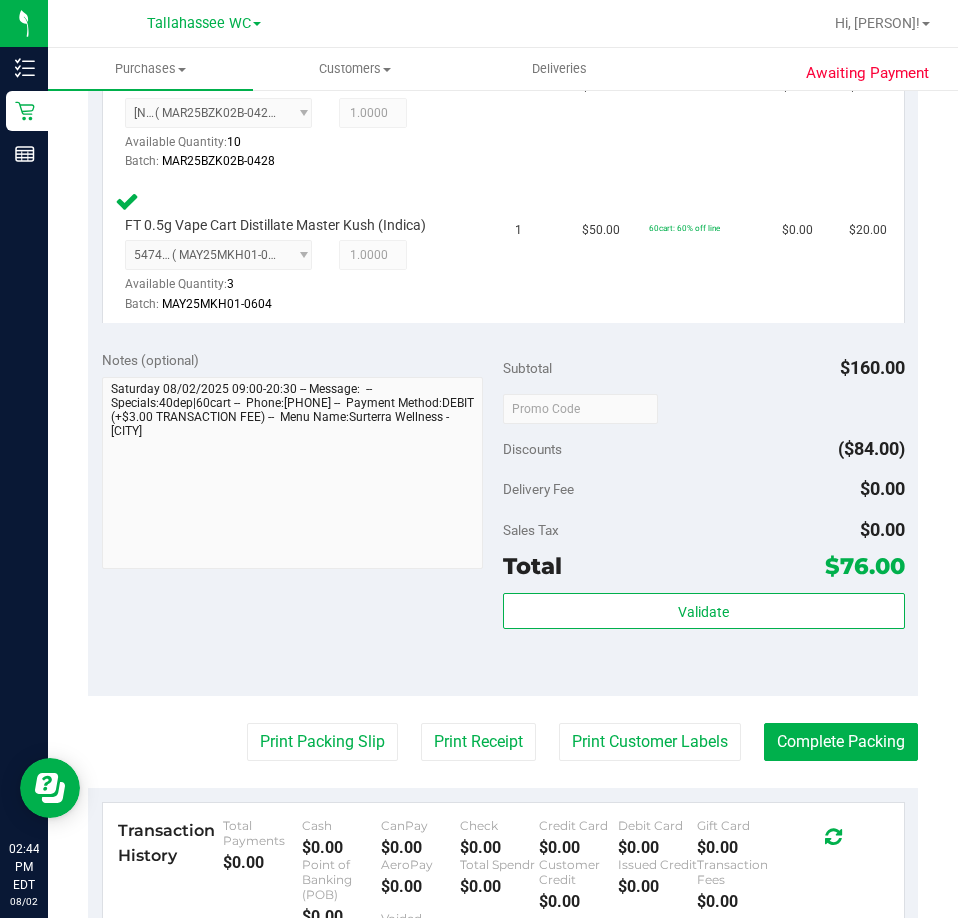 scroll, scrollTop: 911, scrollLeft: 0, axis: vertical 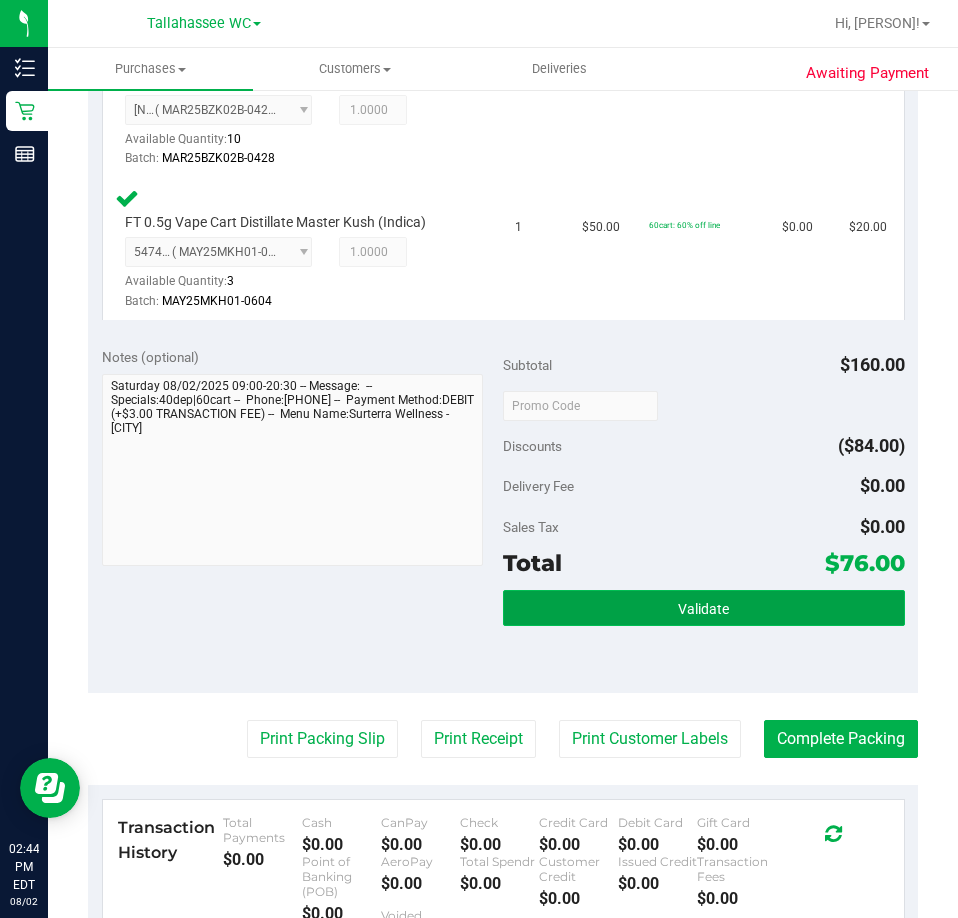click on "Validate" at bounding box center (704, 608) 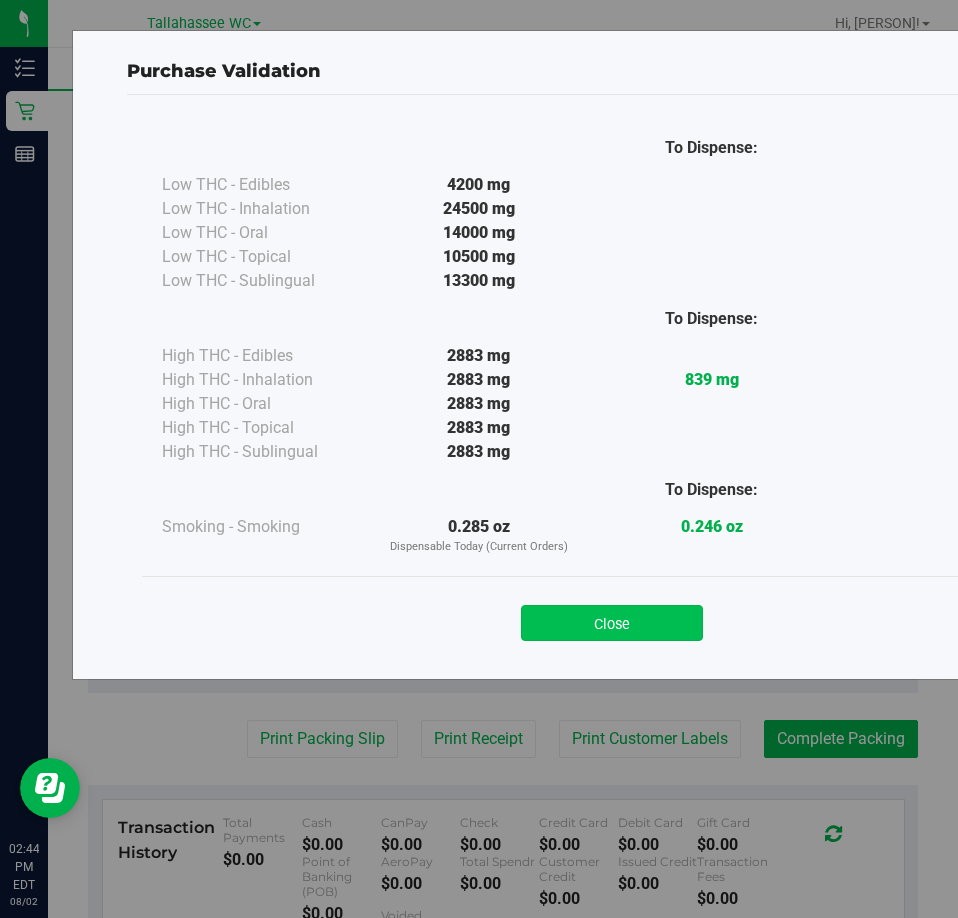 click on "Close" at bounding box center [612, 623] 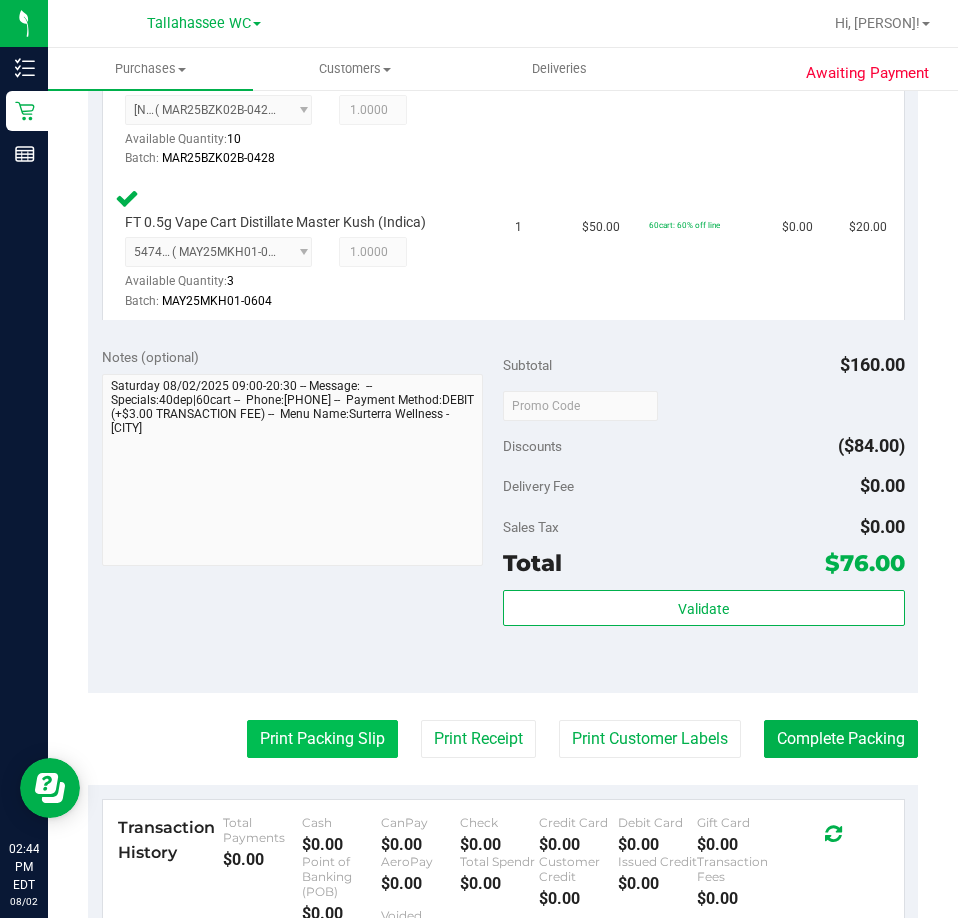 click on "Print Packing Slip" at bounding box center (322, 739) 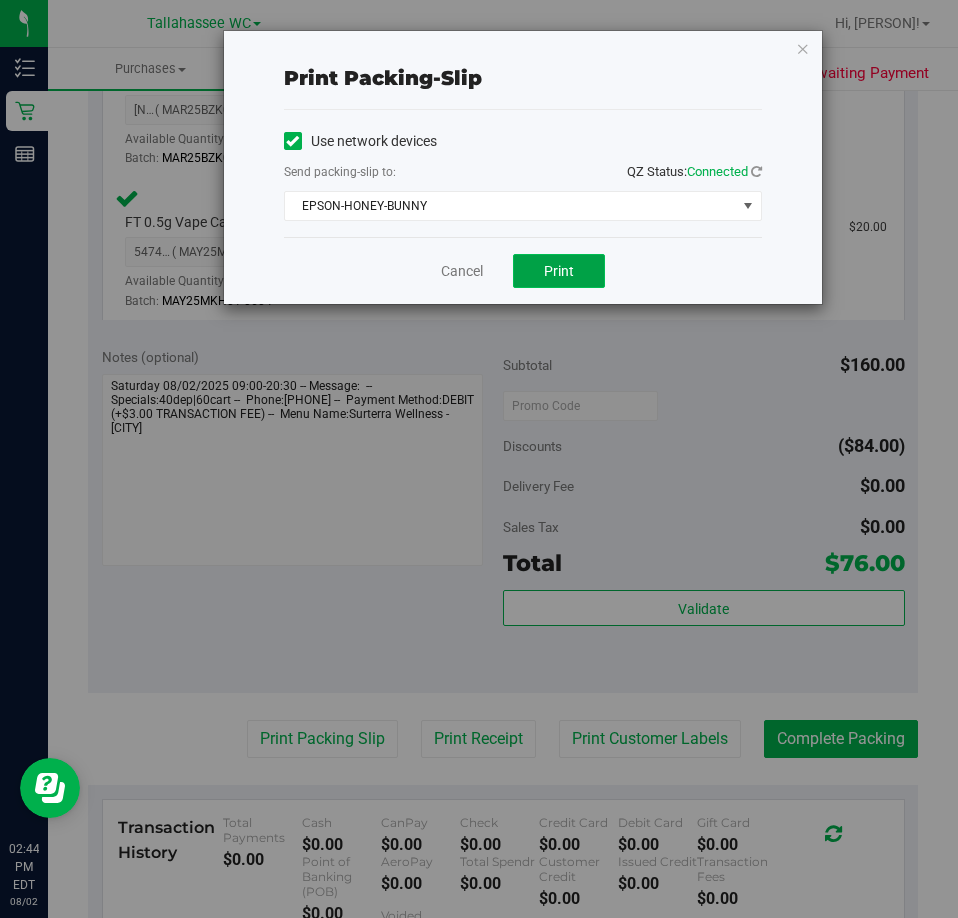 click on "Print" at bounding box center [559, 271] 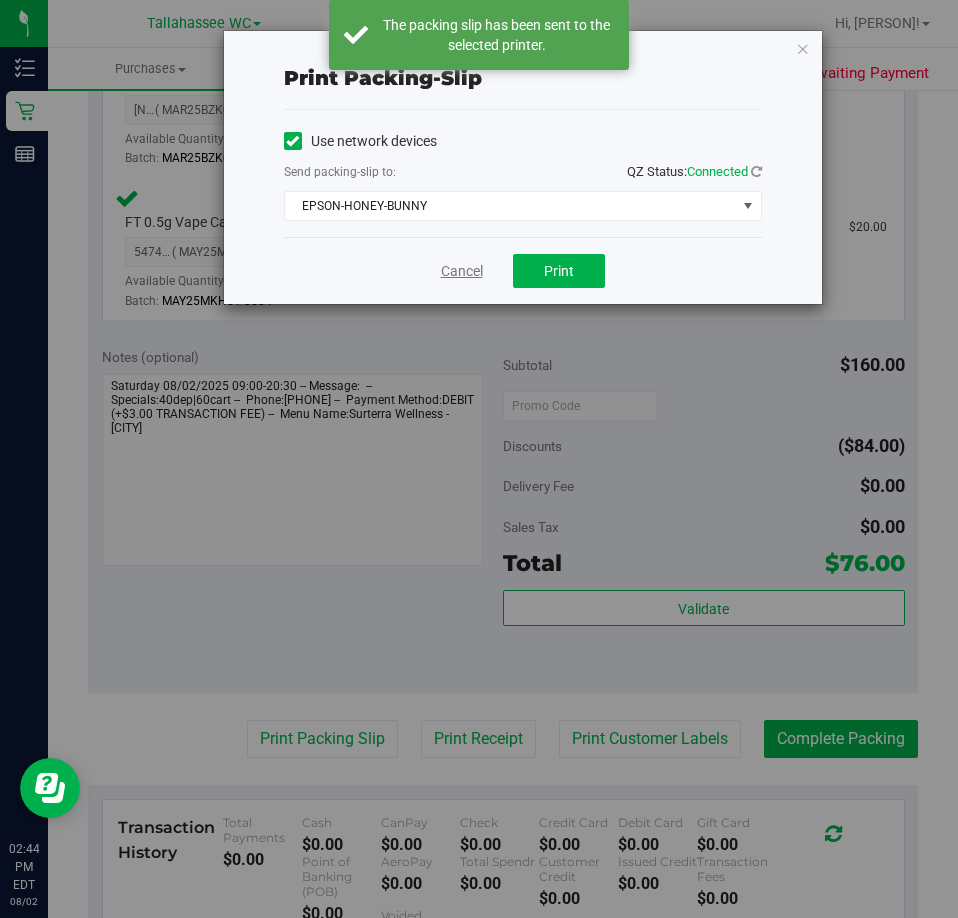 click on "Cancel" at bounding box center (462, 271) 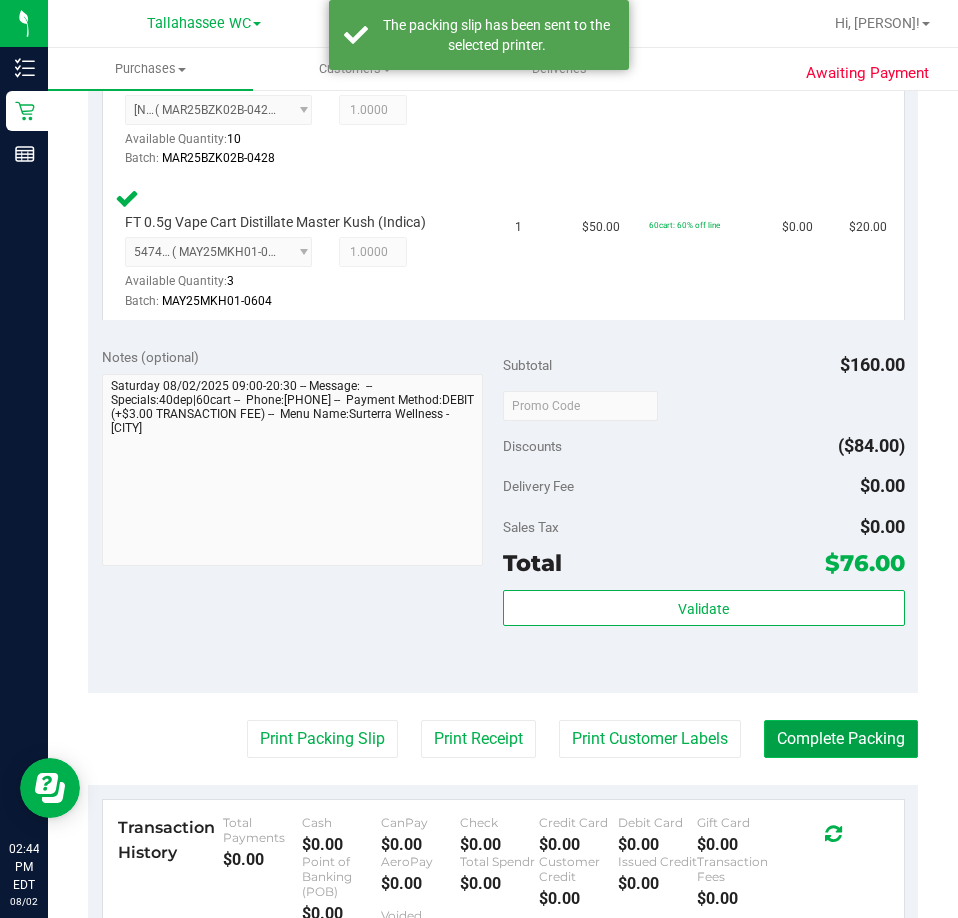 click on "Complete Packing" at bounding box center [841, 739] 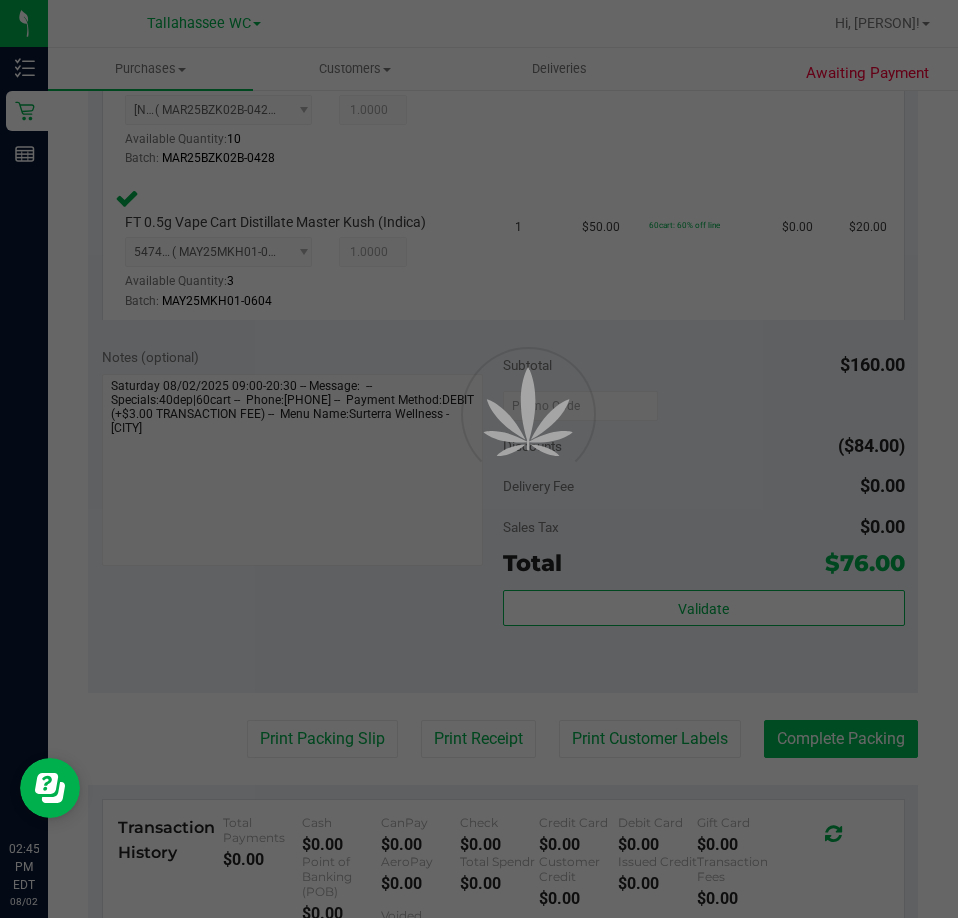 scroll, scrollTop: 0, scrollLeft: 0, axis: both 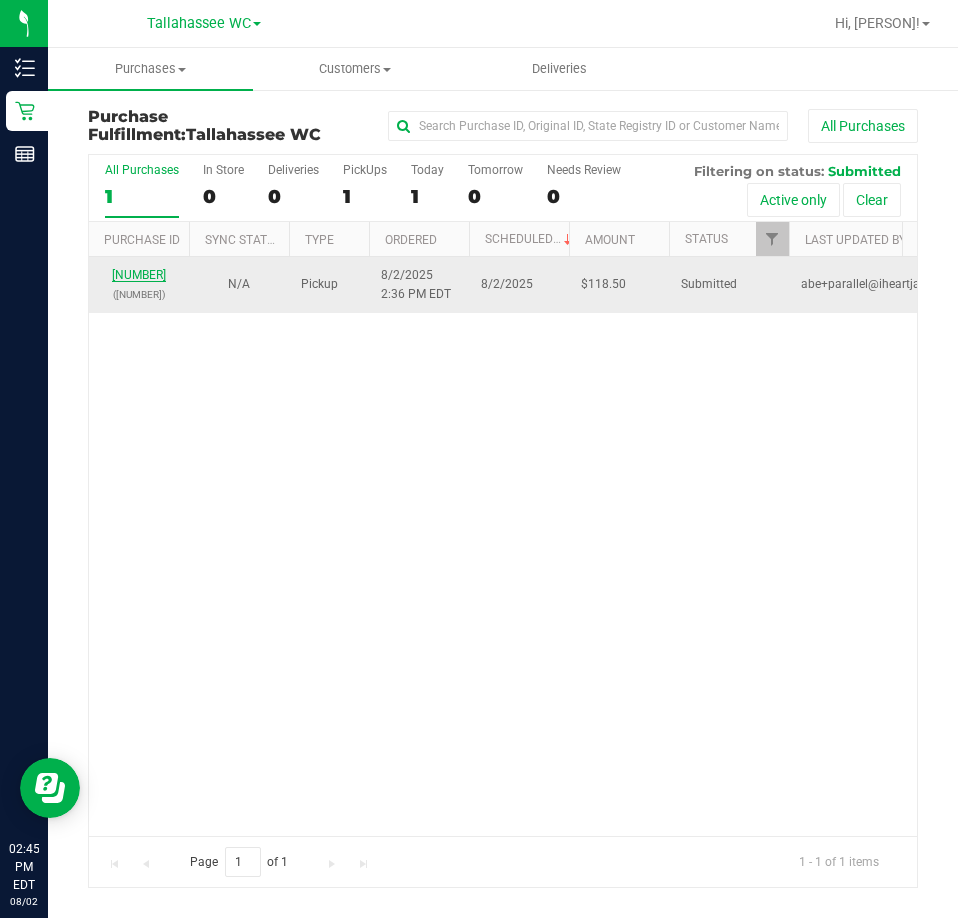click on "[NUMBER]" at bounding box center (139, 275) 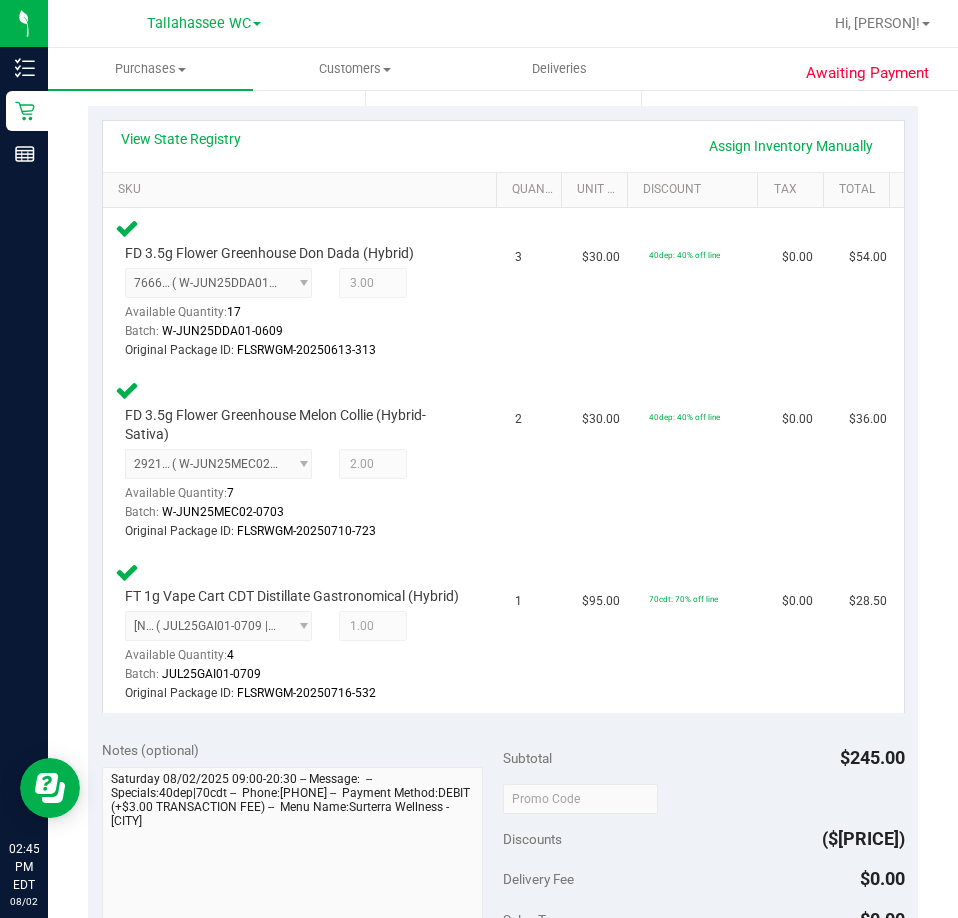 scroll, scrollTop: 0, scrollLeft: 0, axis: both 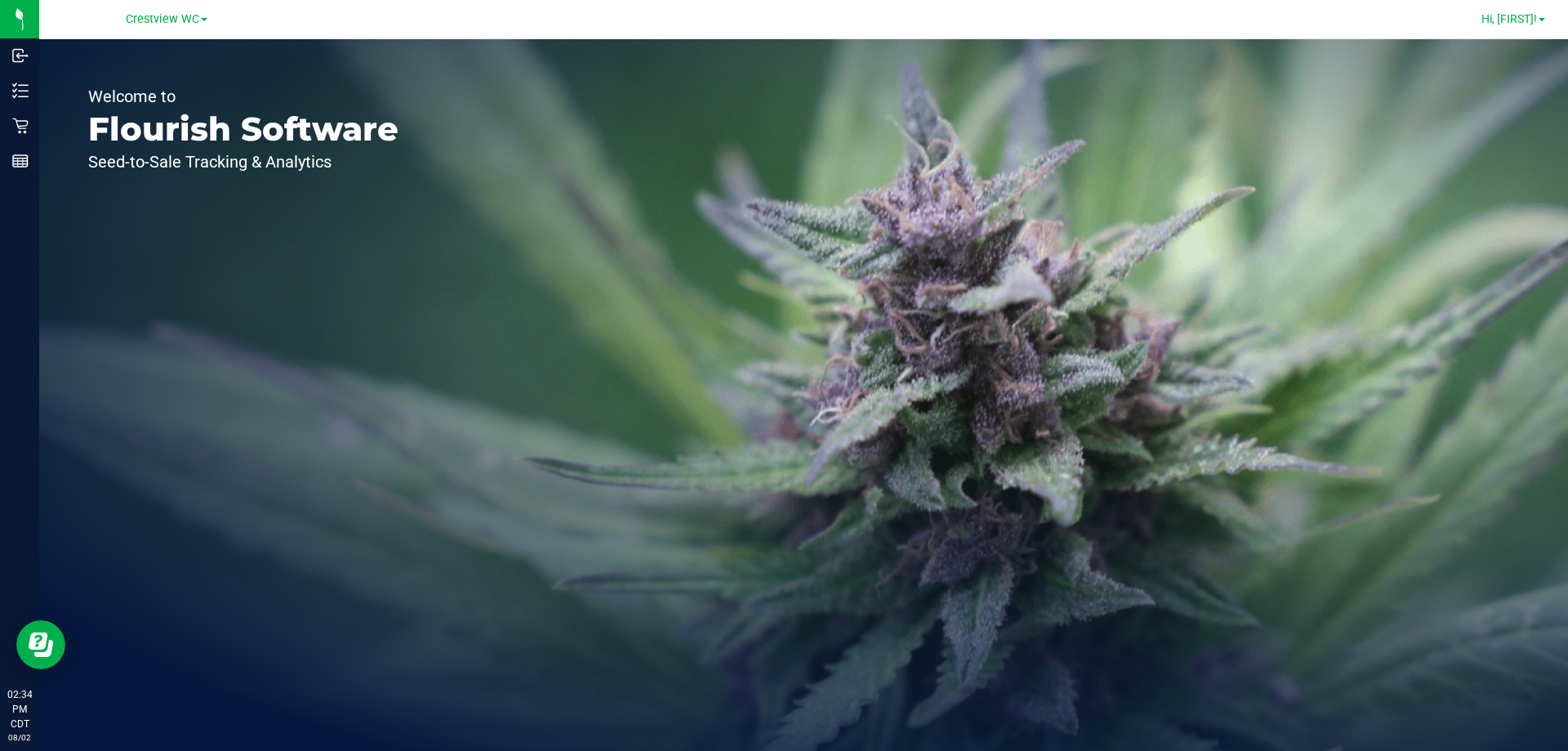 click on "Hi, [FIRST]!" at bounding box center (1509, 19) 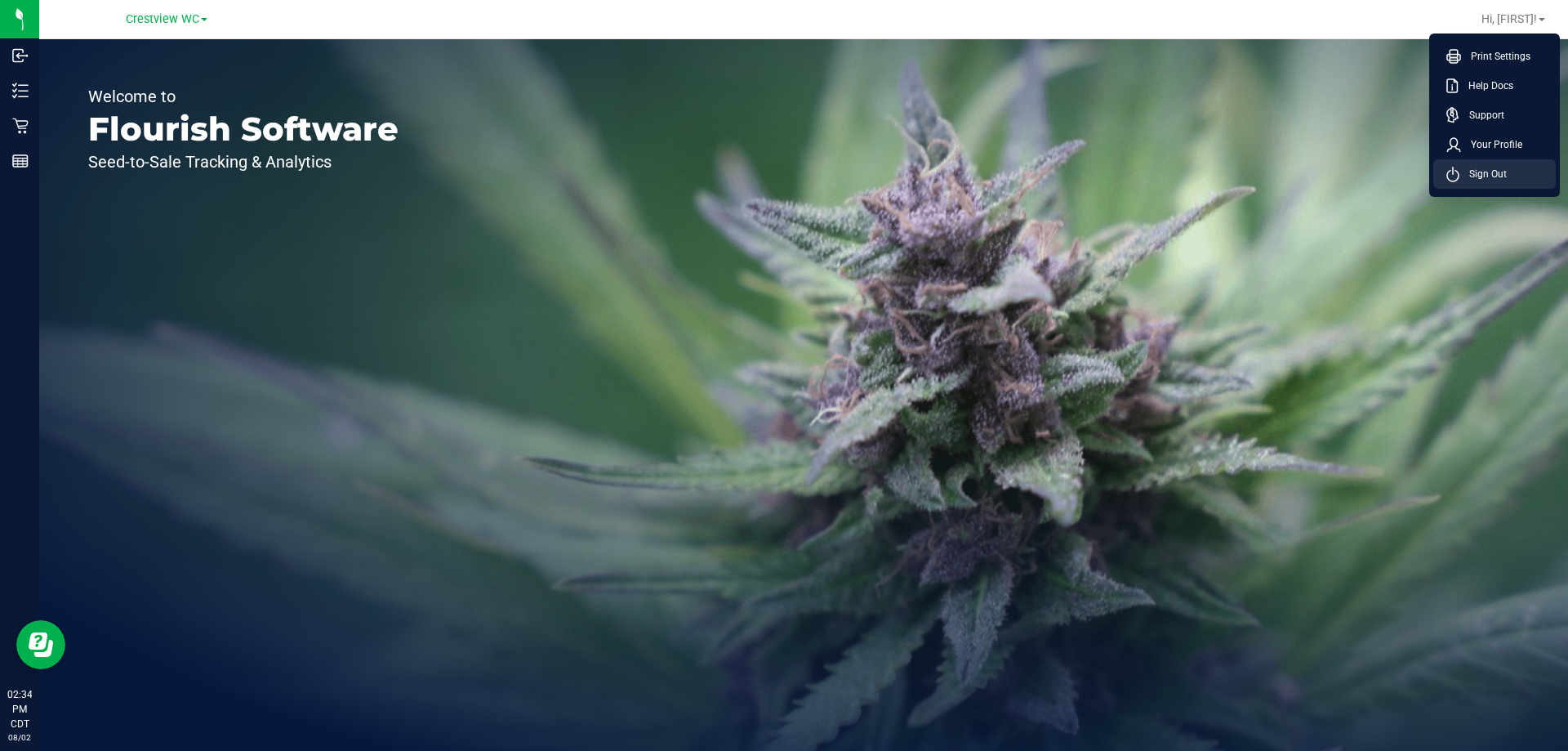 click on "Sign Out" at bounding box center [1494, 174] 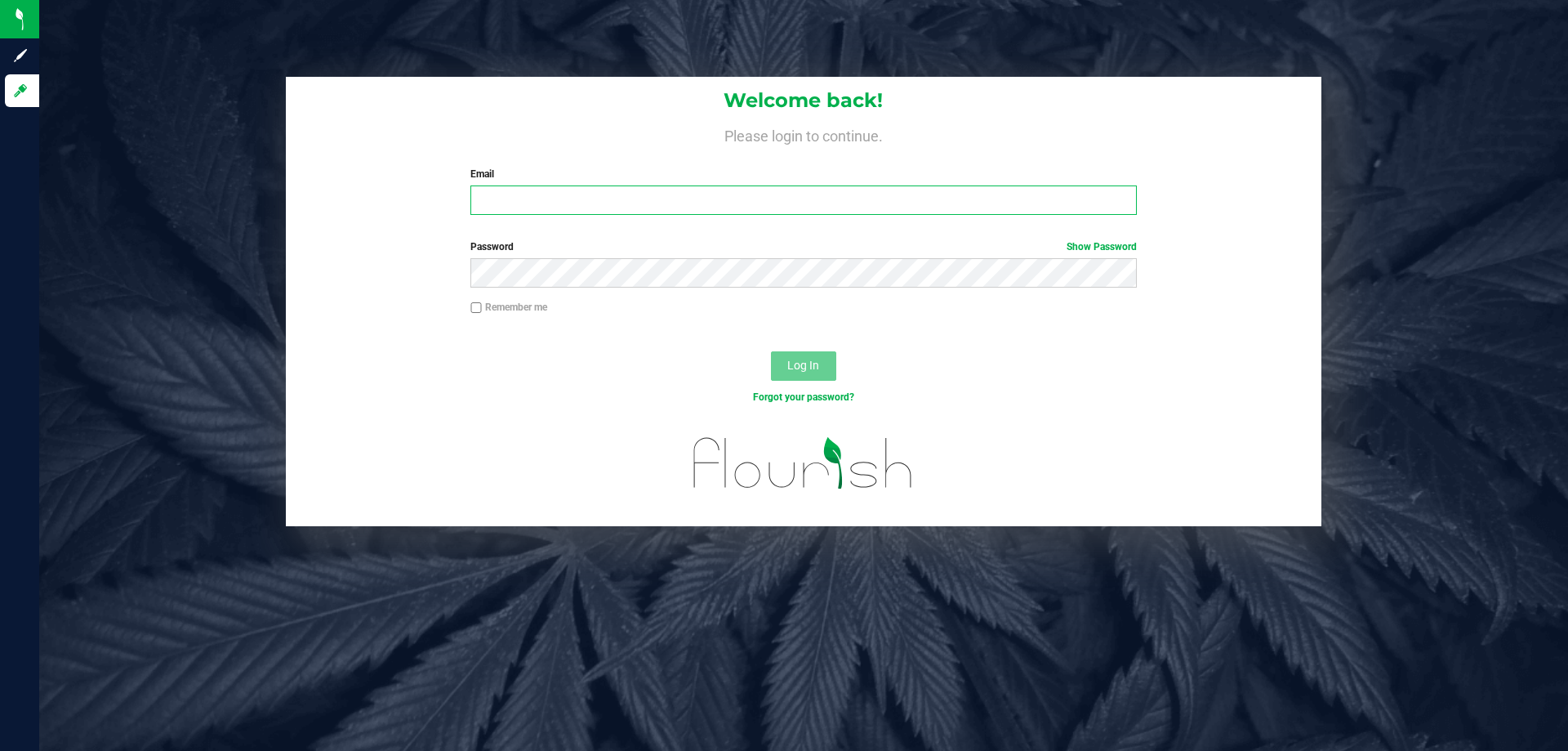 click on "Email" at bounding box center [803, 200] 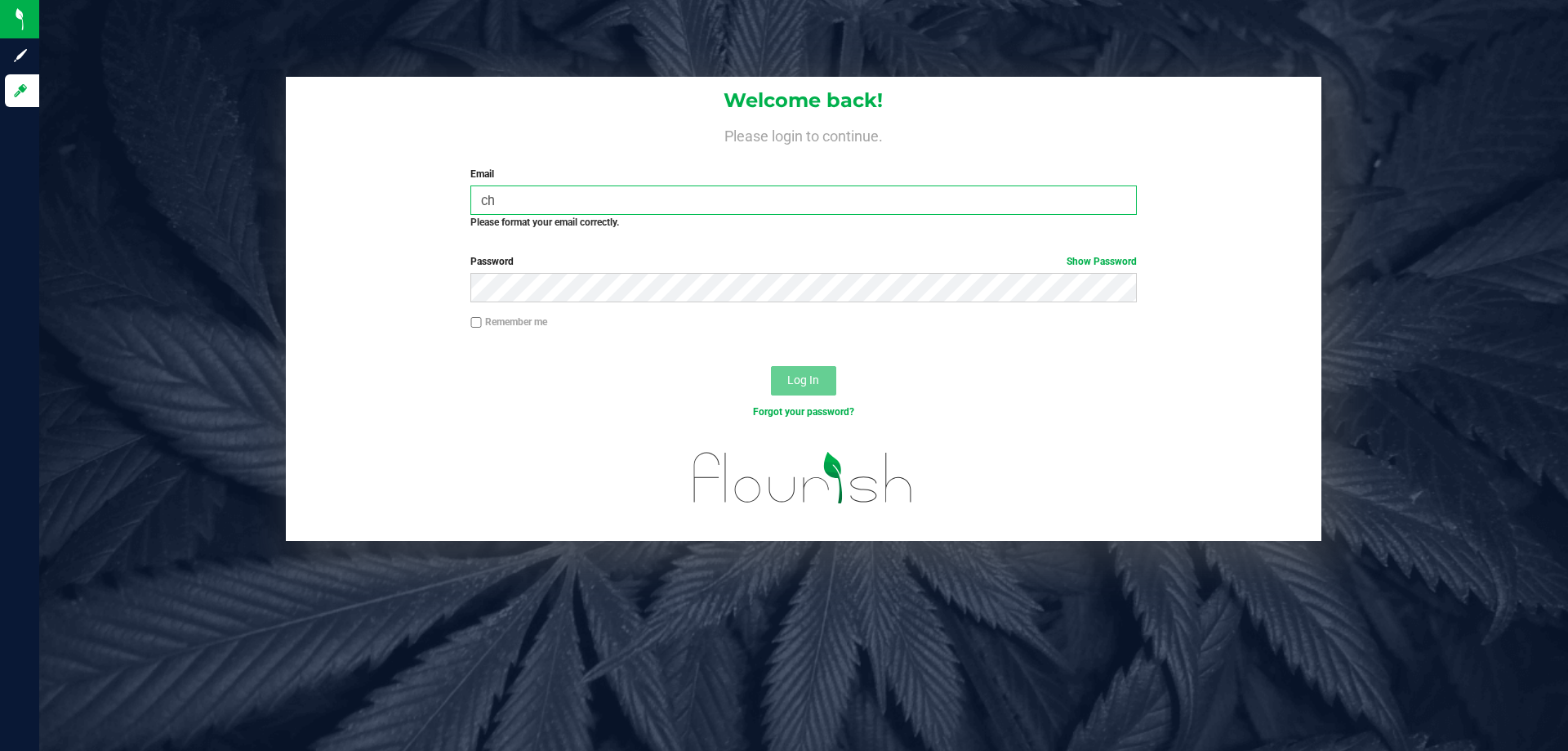type on "c" 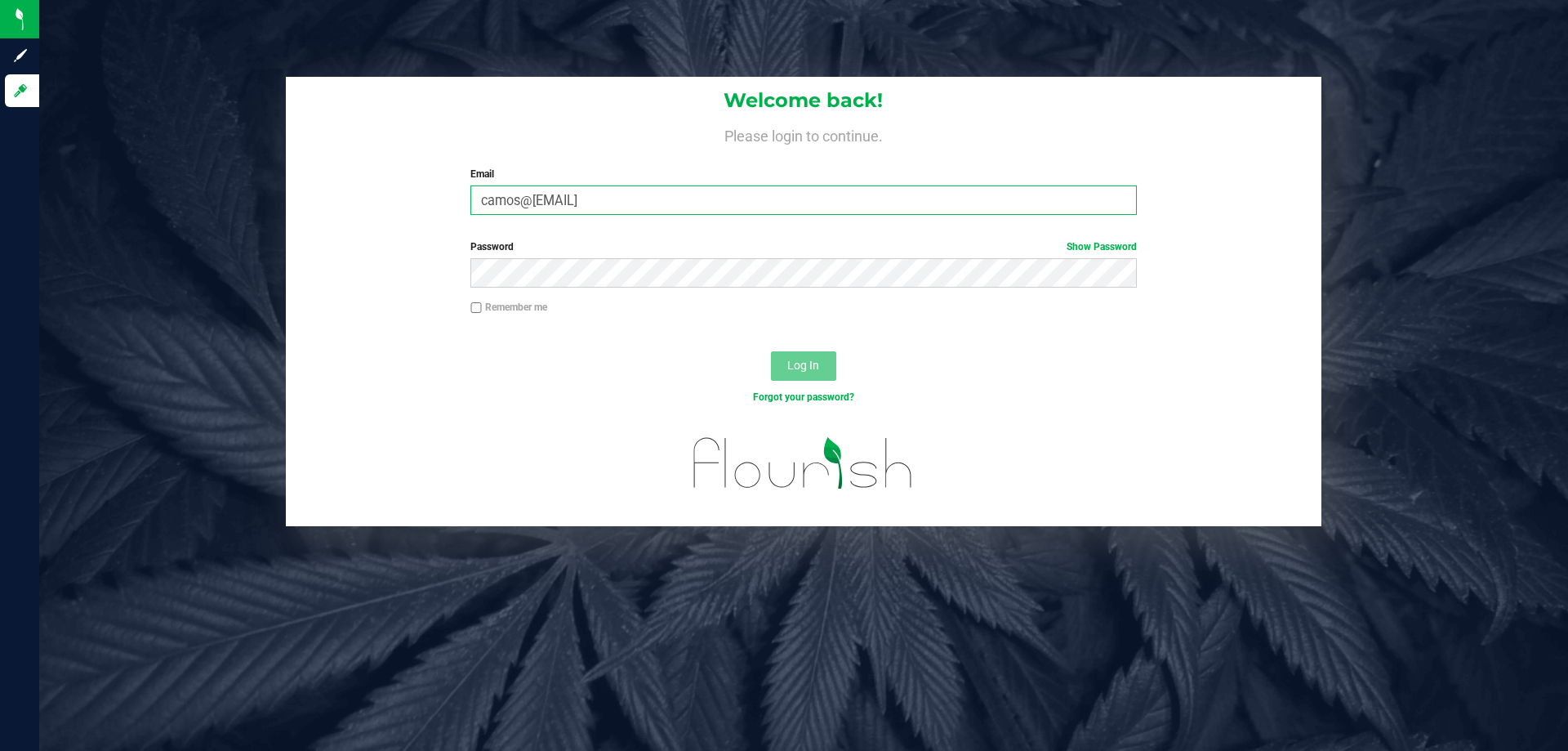 type on "camos@liveparallel.com" 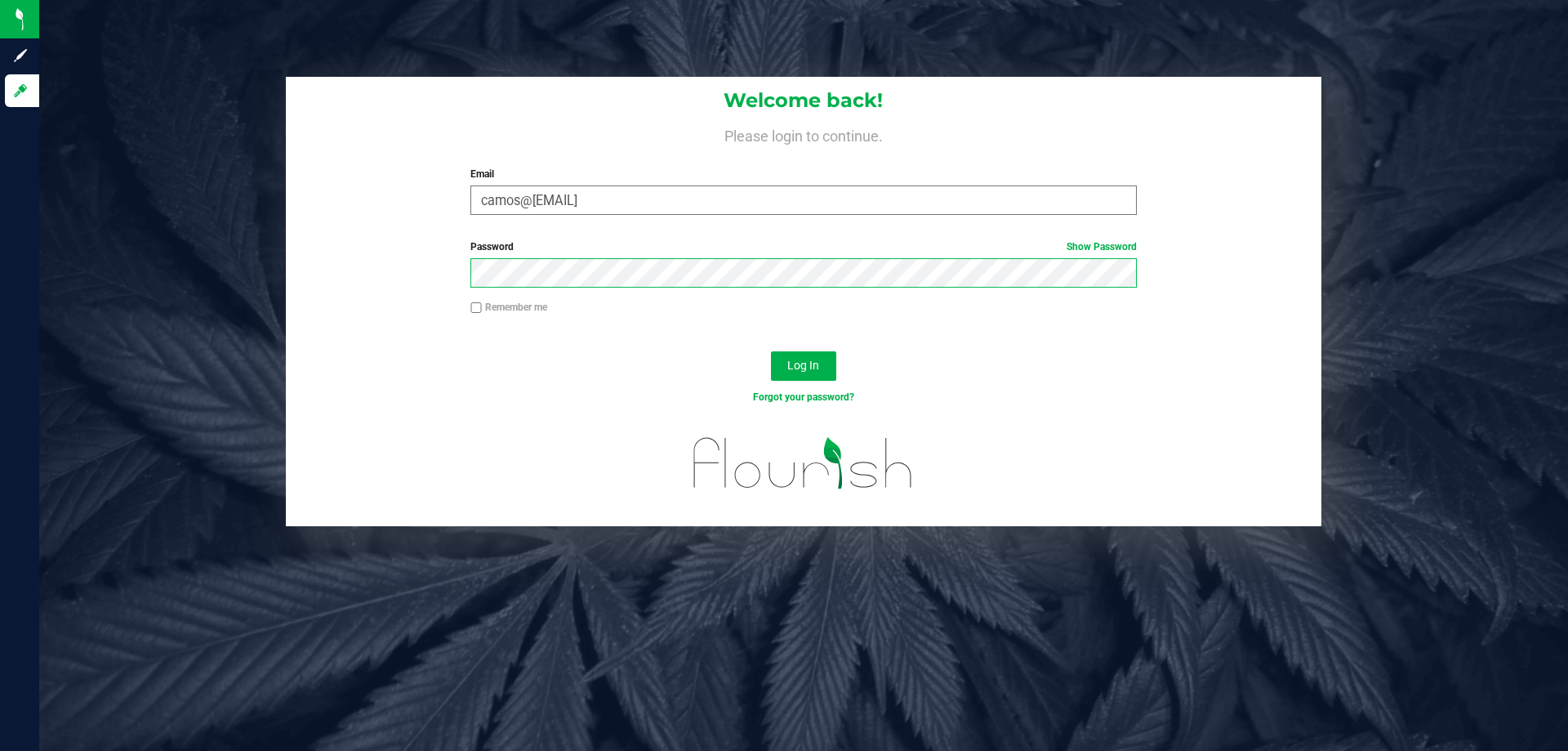 click on "Log In" at bounding box center (804, 366) 